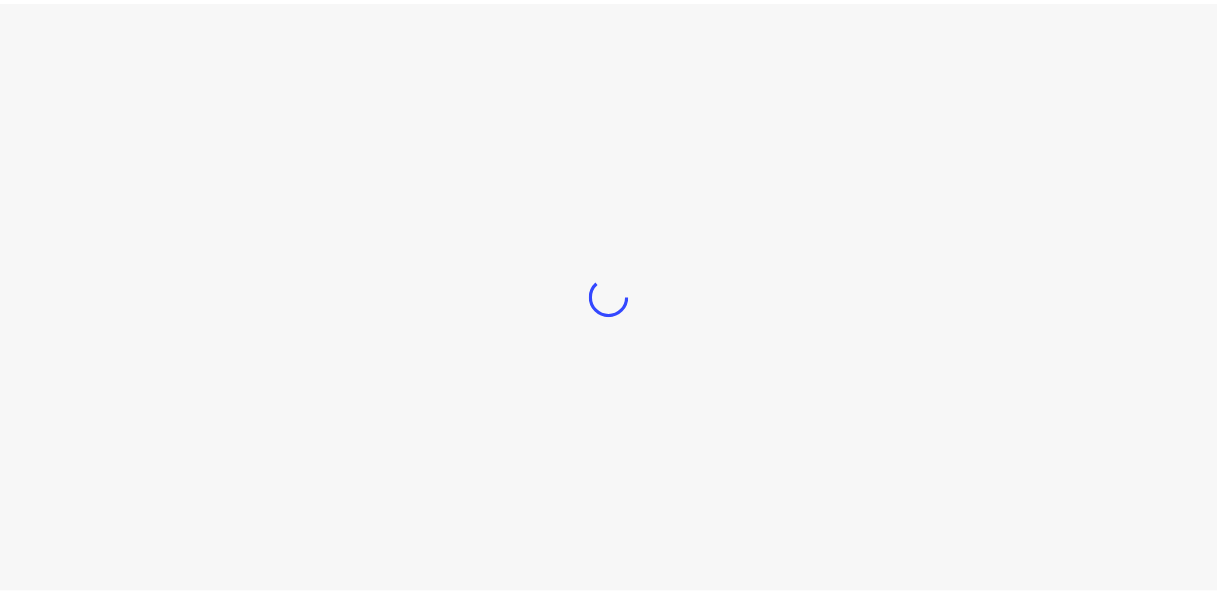 scroll, scrollTop: 0, scrollLeft: 0, axis: both 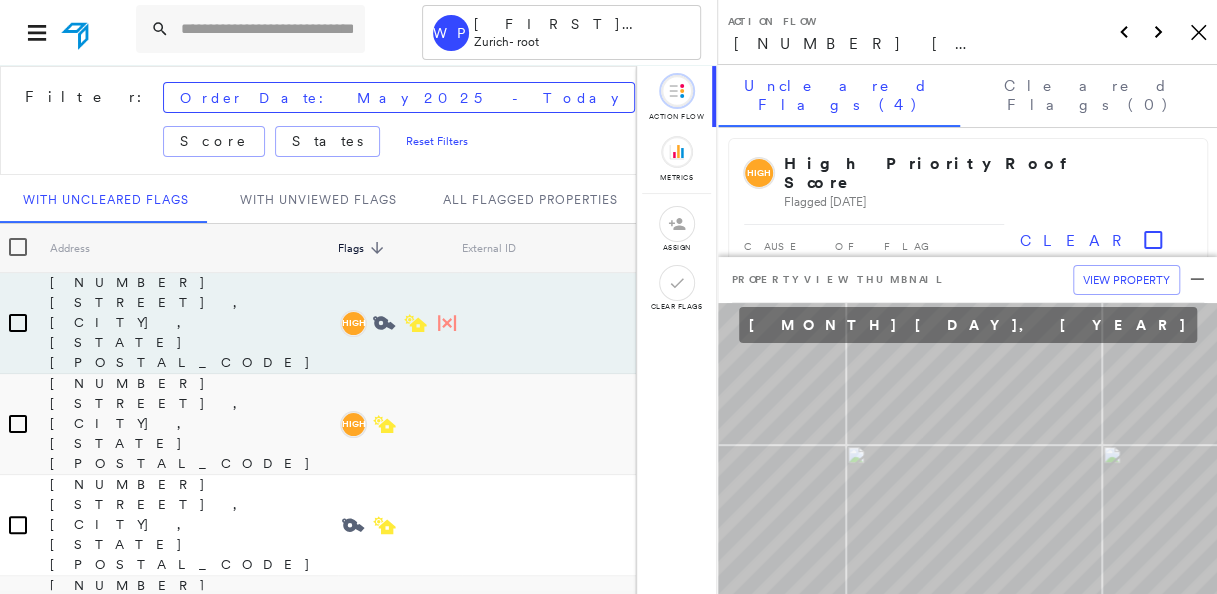 click on "Assigned To" at bounding box center (738, 98) 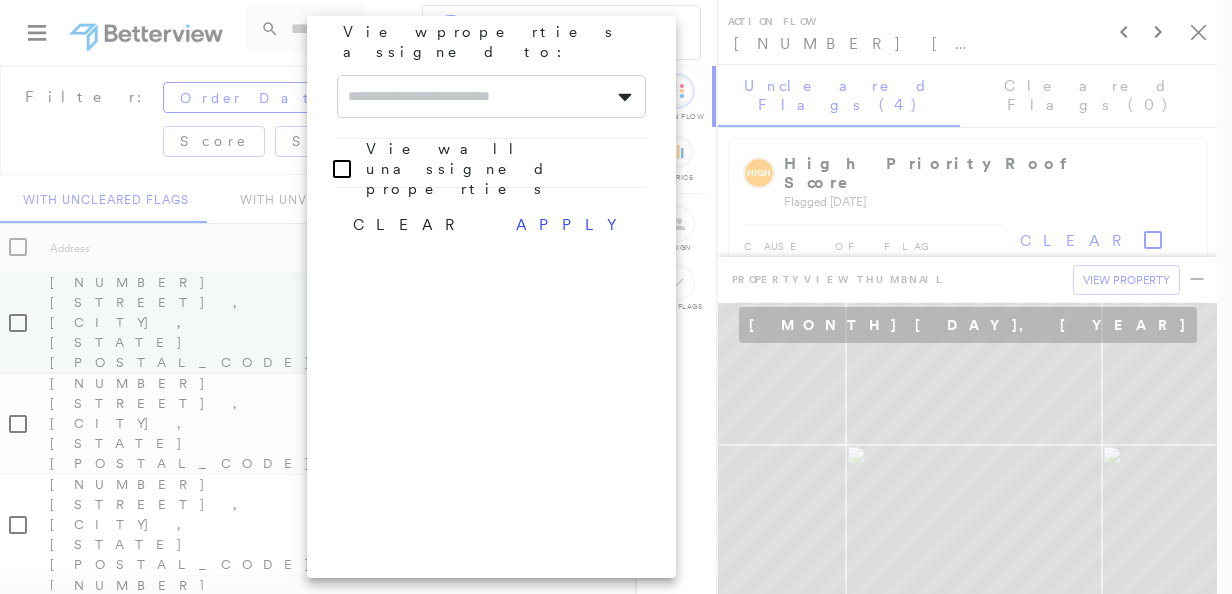 click at bounding box center (491, 96) 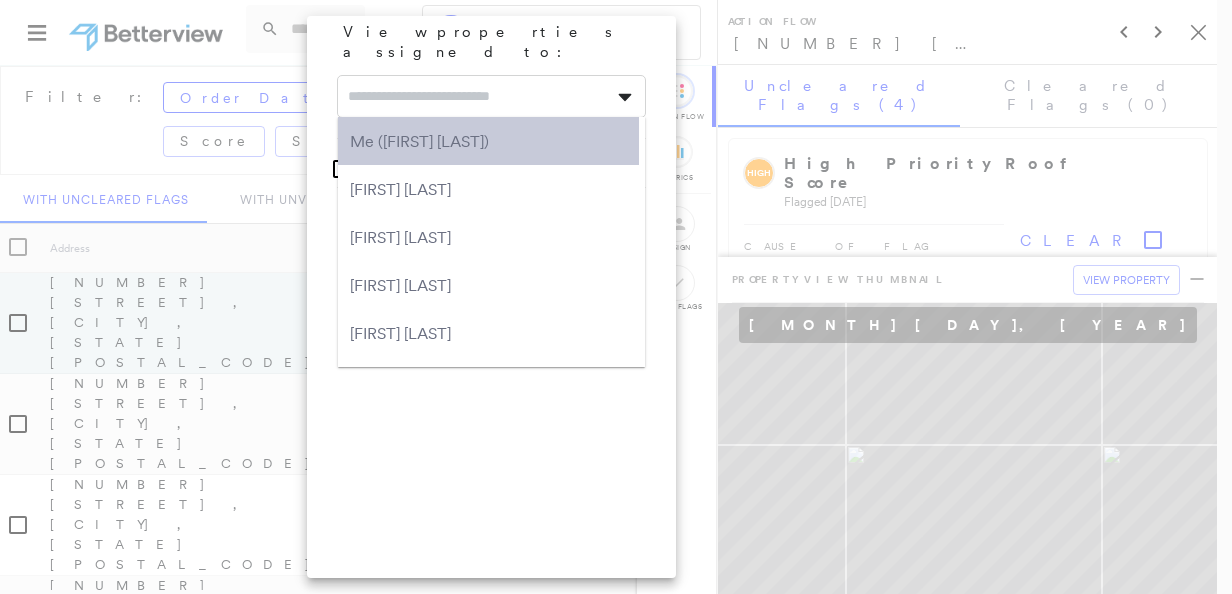 click on "Me (William Peters)" at bounding box center [488, 141] 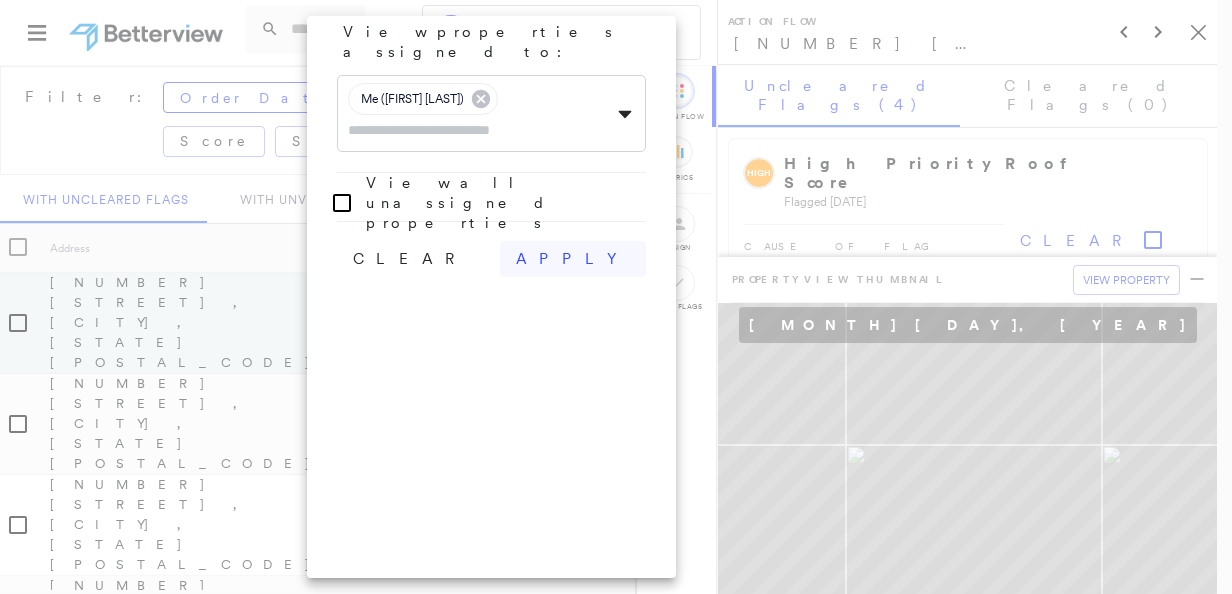 click on "apply" at bounding box center [573, 259] 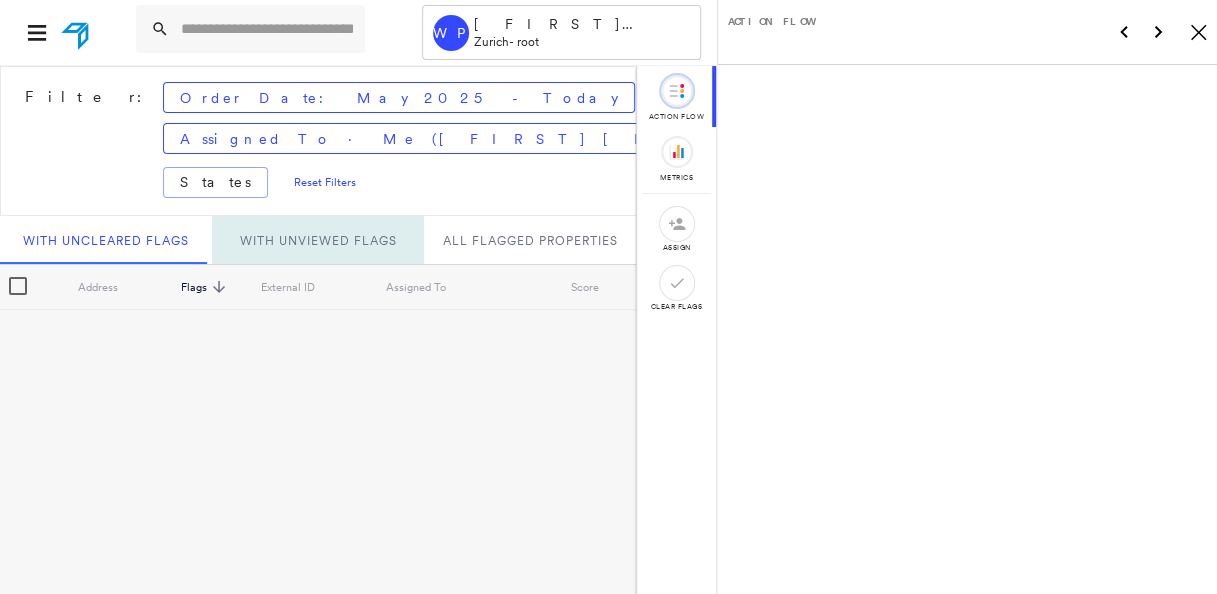 click on "With Unviewed Flags" at bounding box center [318, 240] 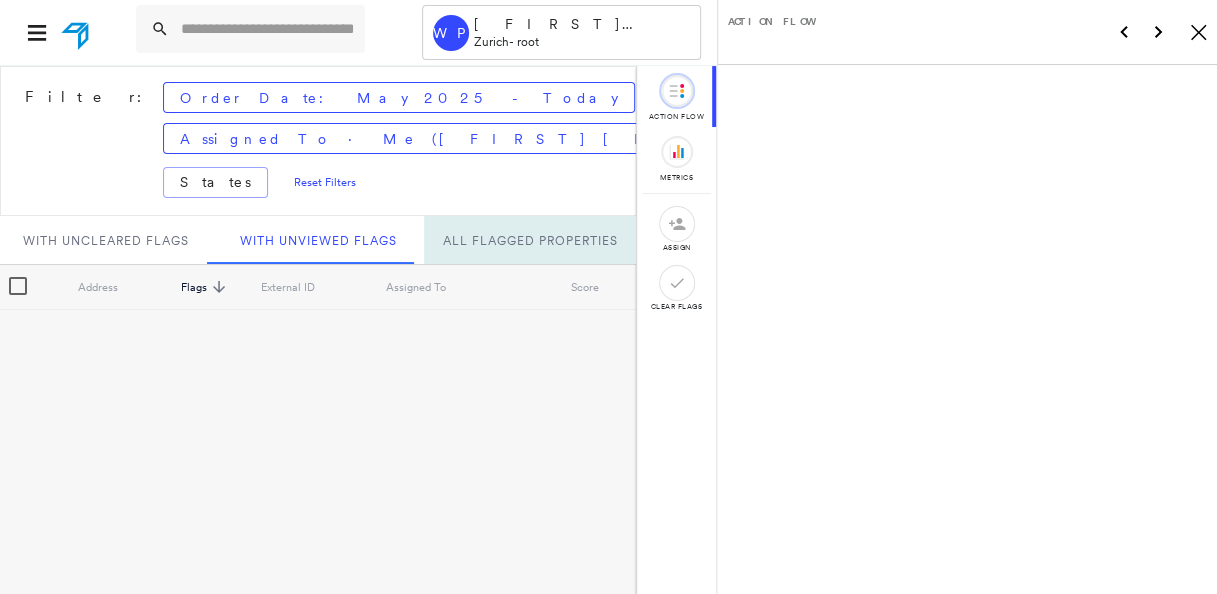 click on "All Flagged Properties" at bounding box center [530, 240] 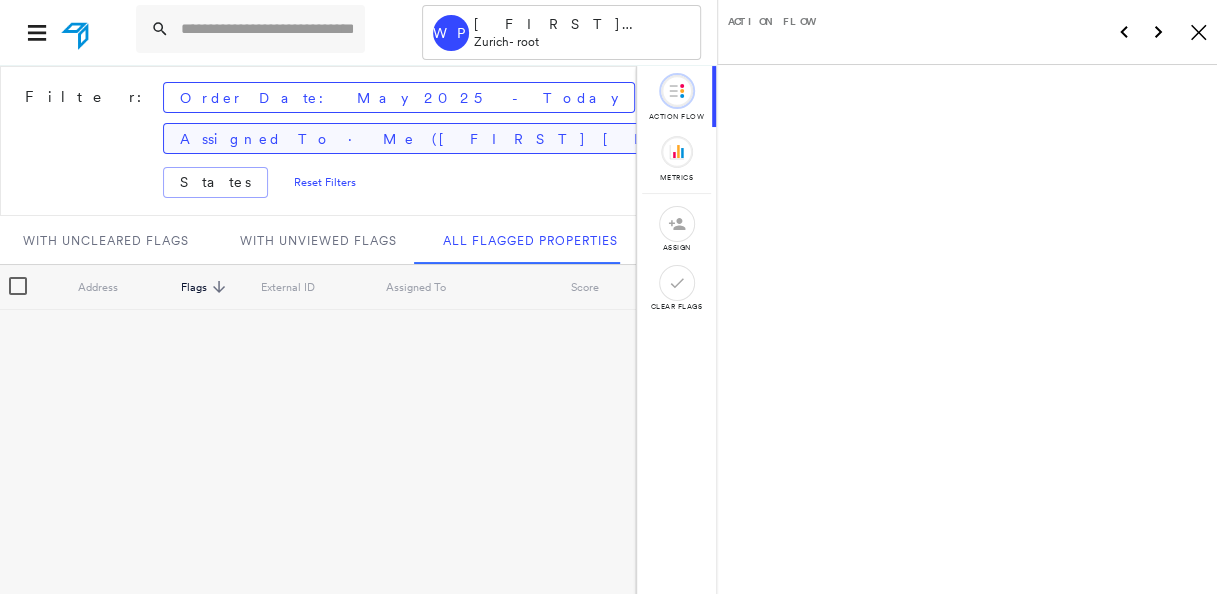 click on "Assigned To · Me (William Peters)" at bounding box center (458, 138) 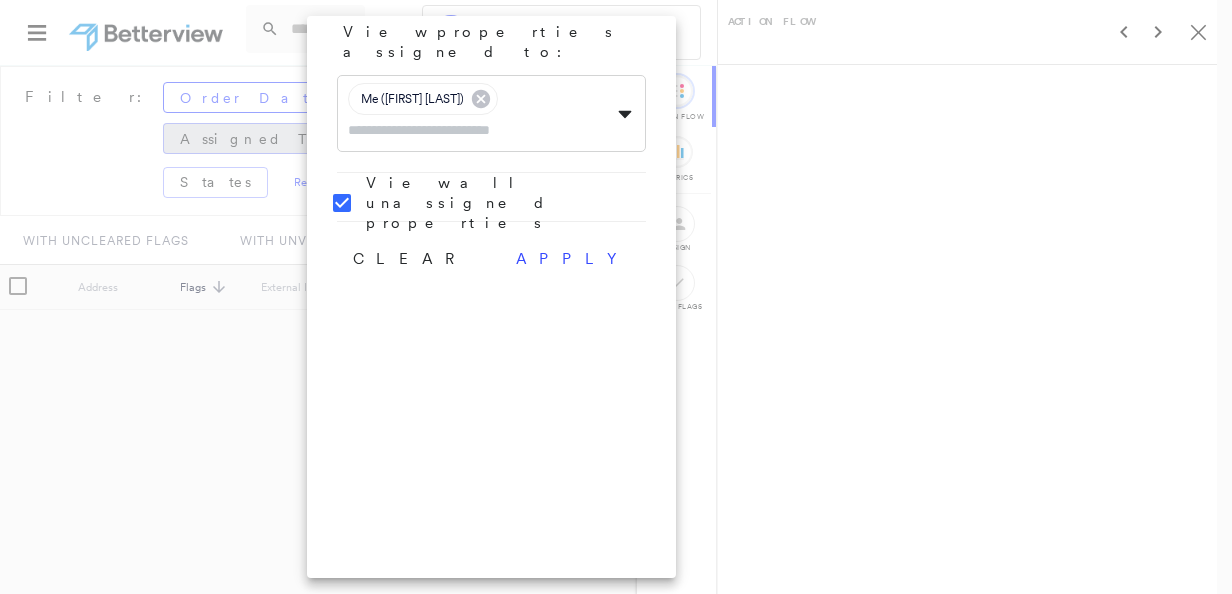 click on "Me (William Peters)" at bounding box center (423, 99) 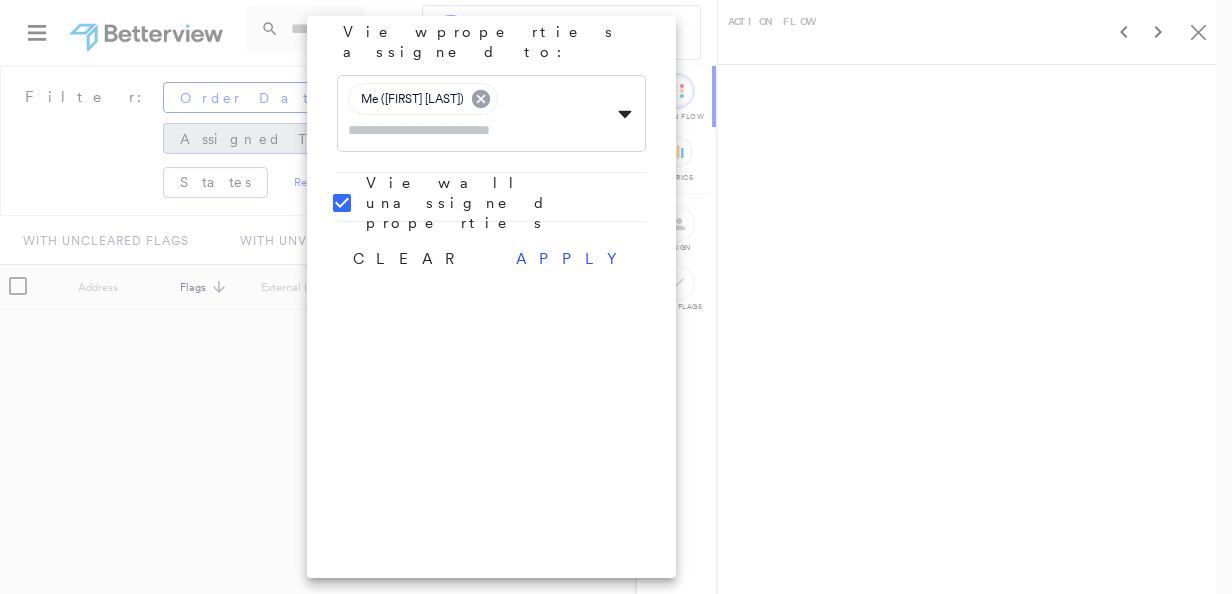 click 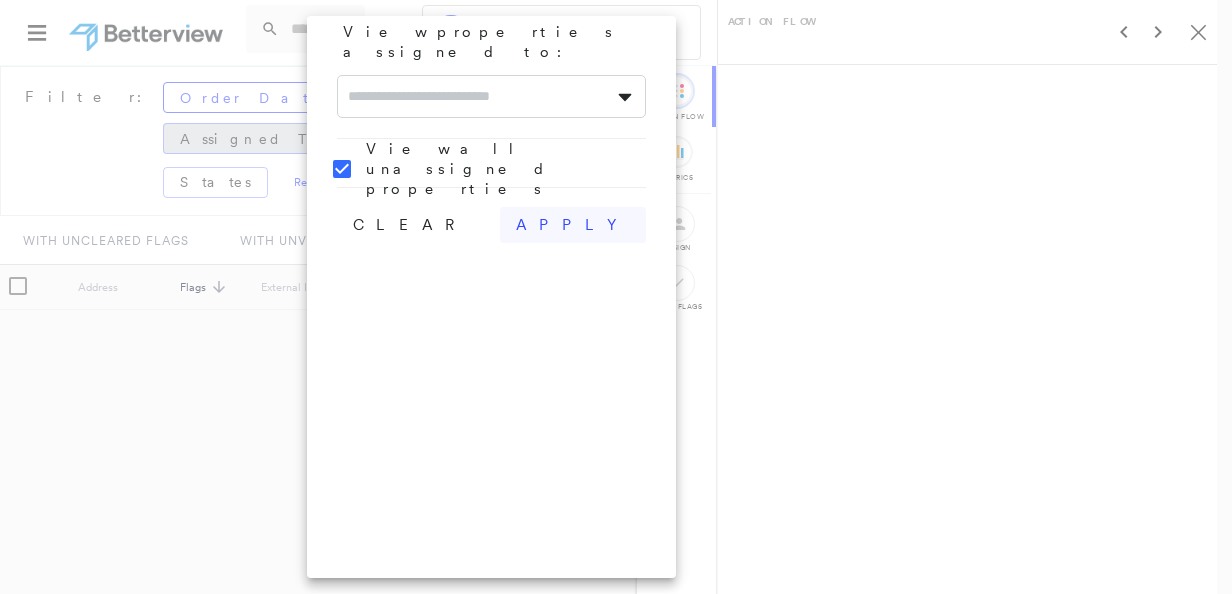 click on "apply" at bounding box center [573, 225] 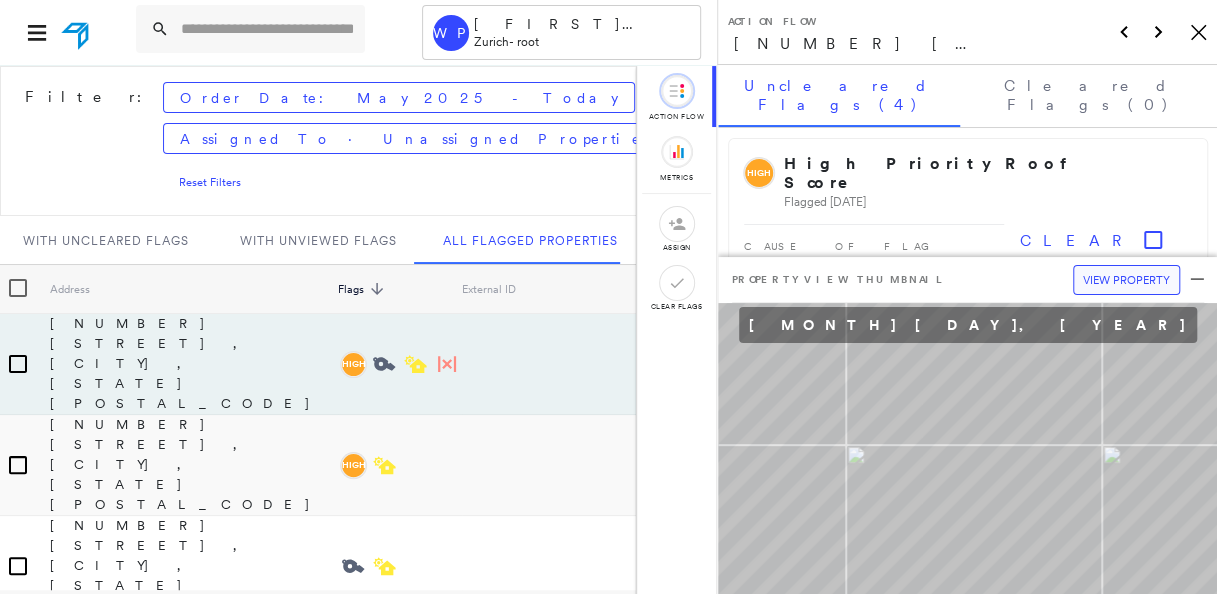 click on "View Property" at bounding box center [1126, 280] 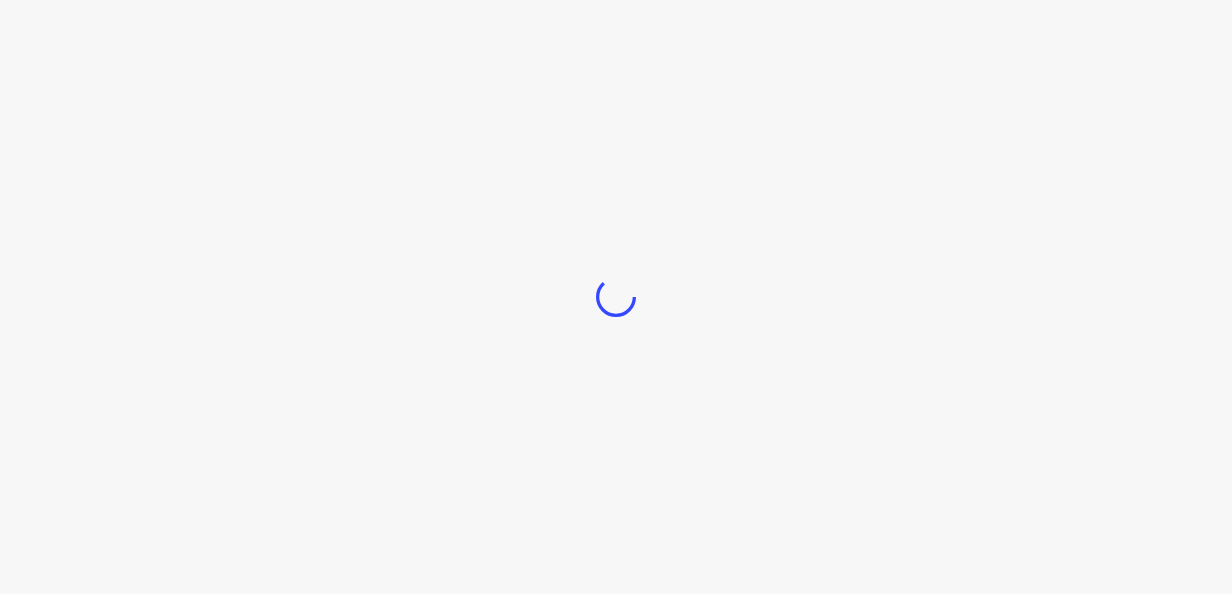 scroll, scrollTop: 0, scrollLeft: 0, axis: both 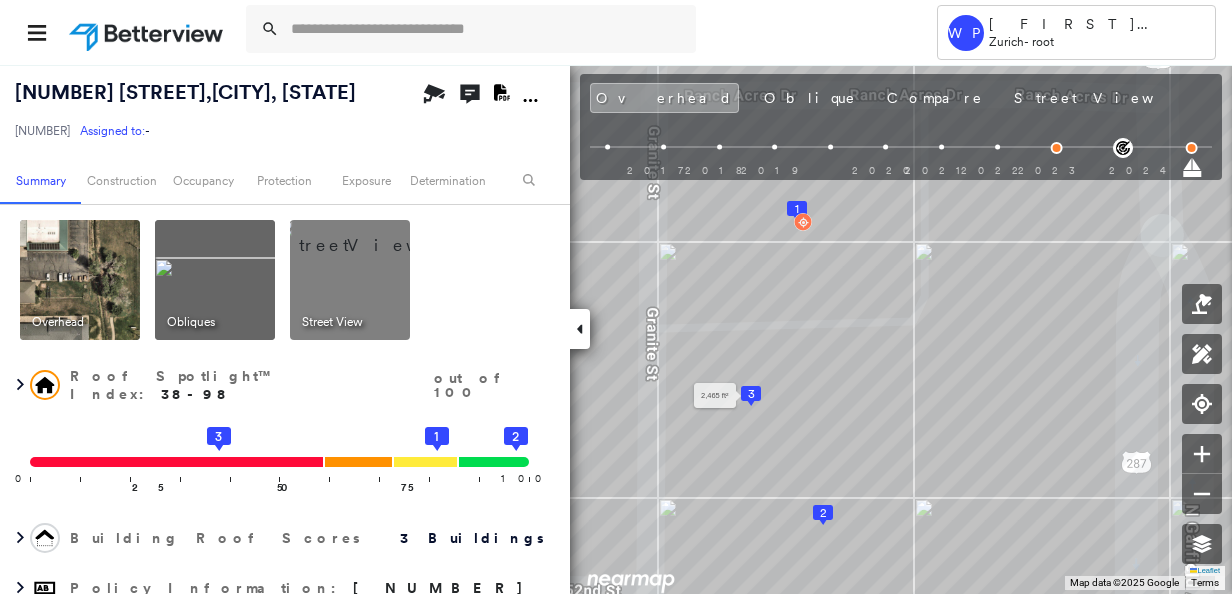 click on "3" at bounding box center [751, 394] 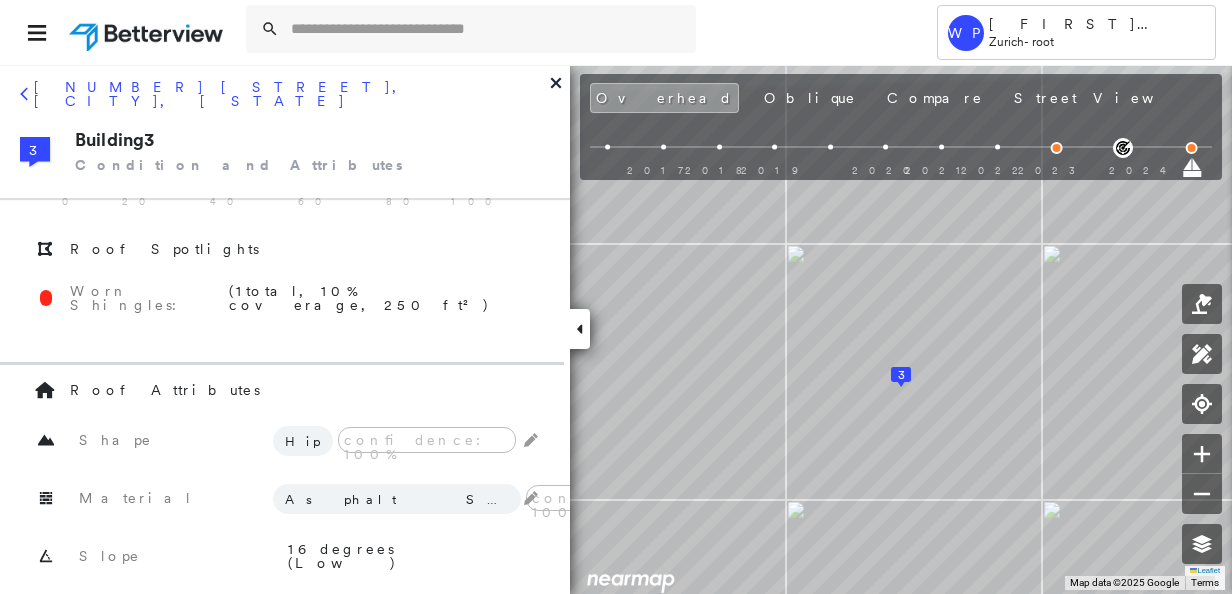 scroll, scrollTop: 0, scrollLeft: 0, axis: both 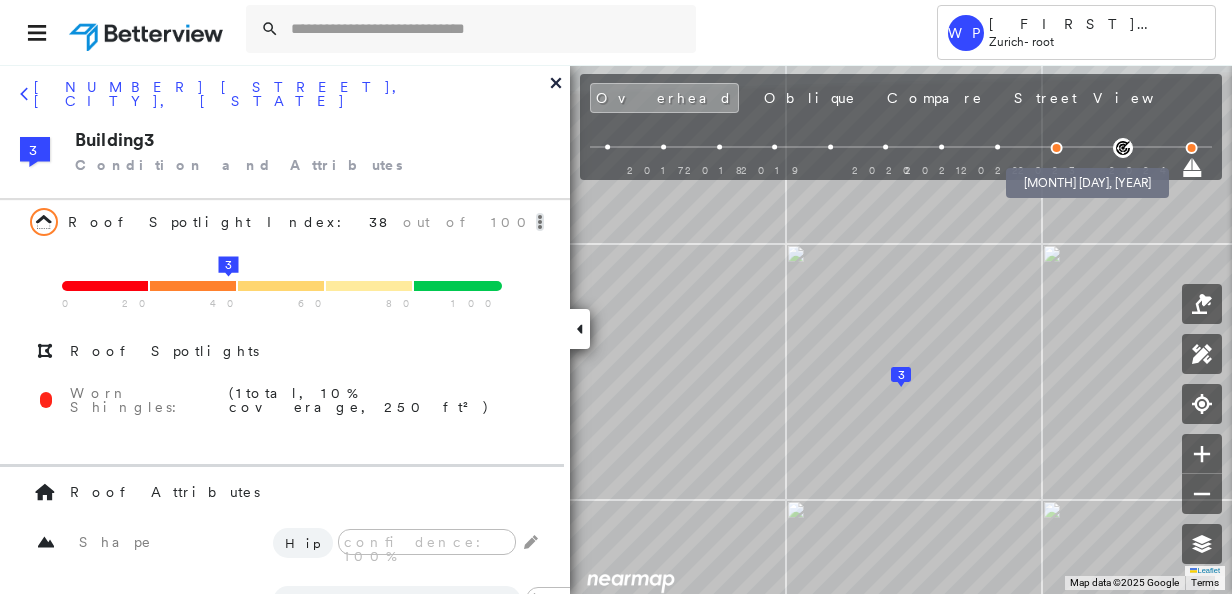 click at bounding box center [1056, 148] 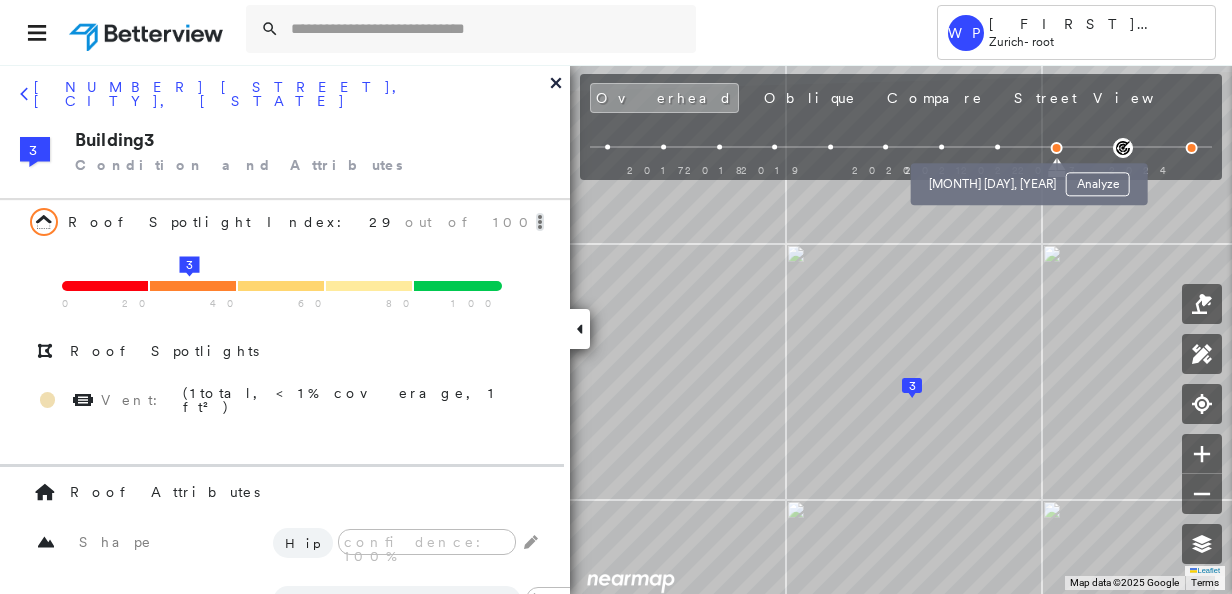 click at bounding box center [997, 147] 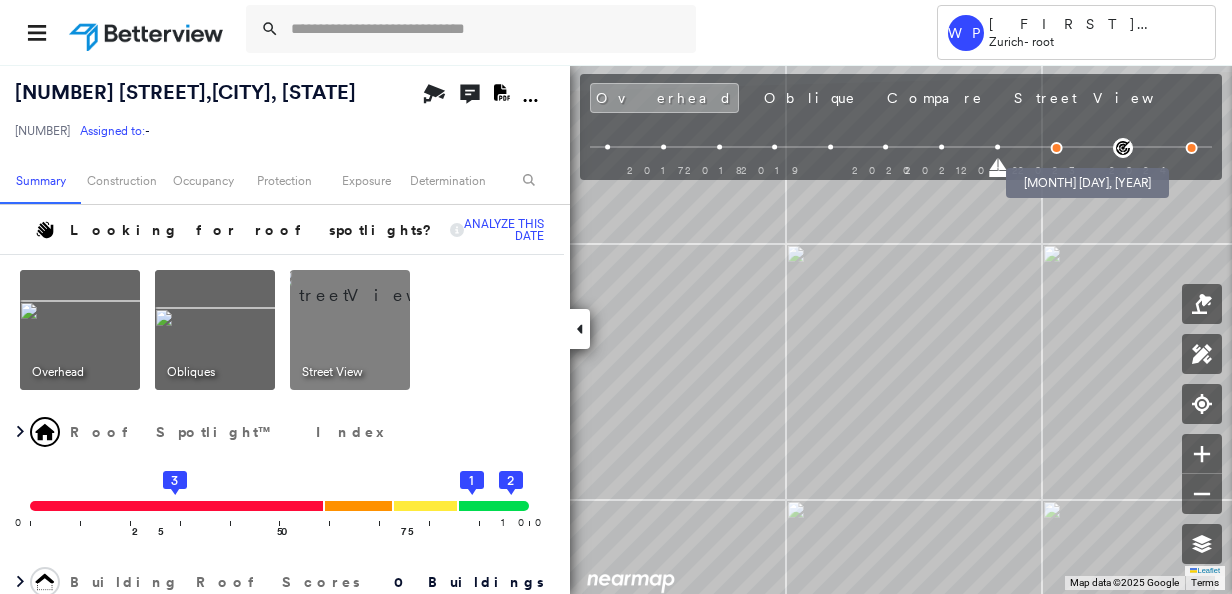 click at bounding box center (1056, 148) 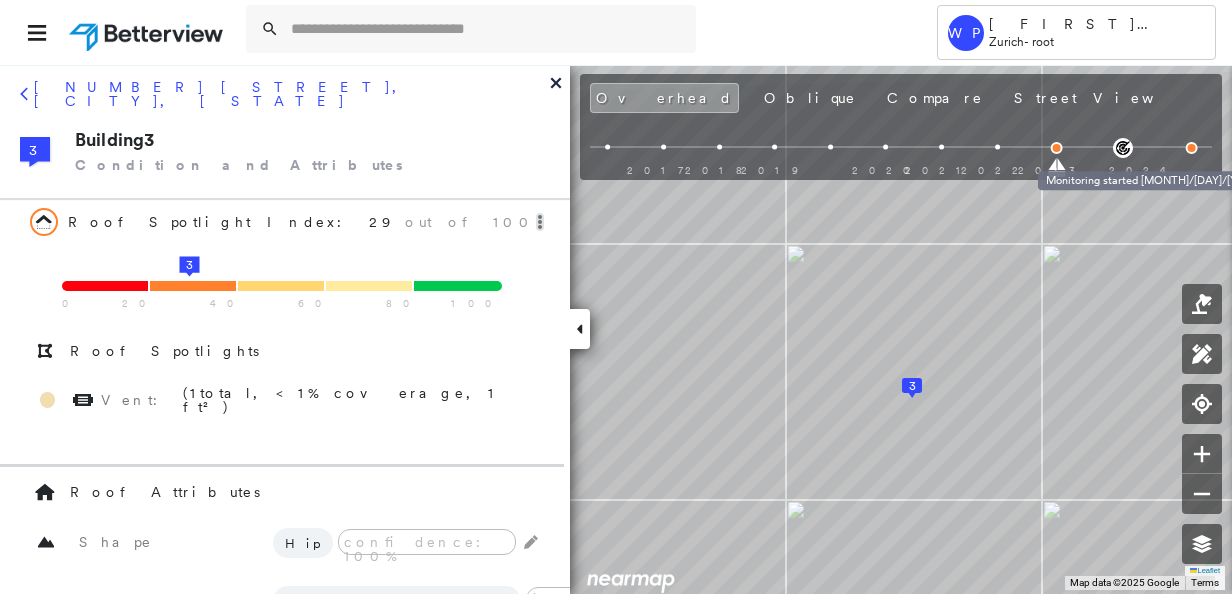 click 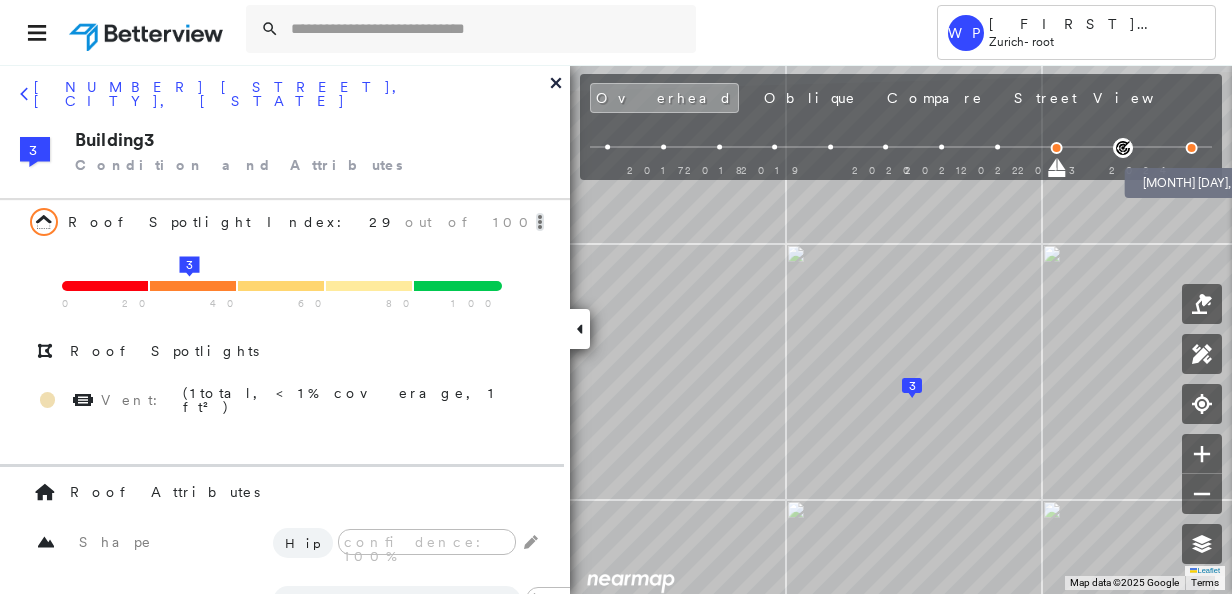 click at bounding box center [1192, 148] 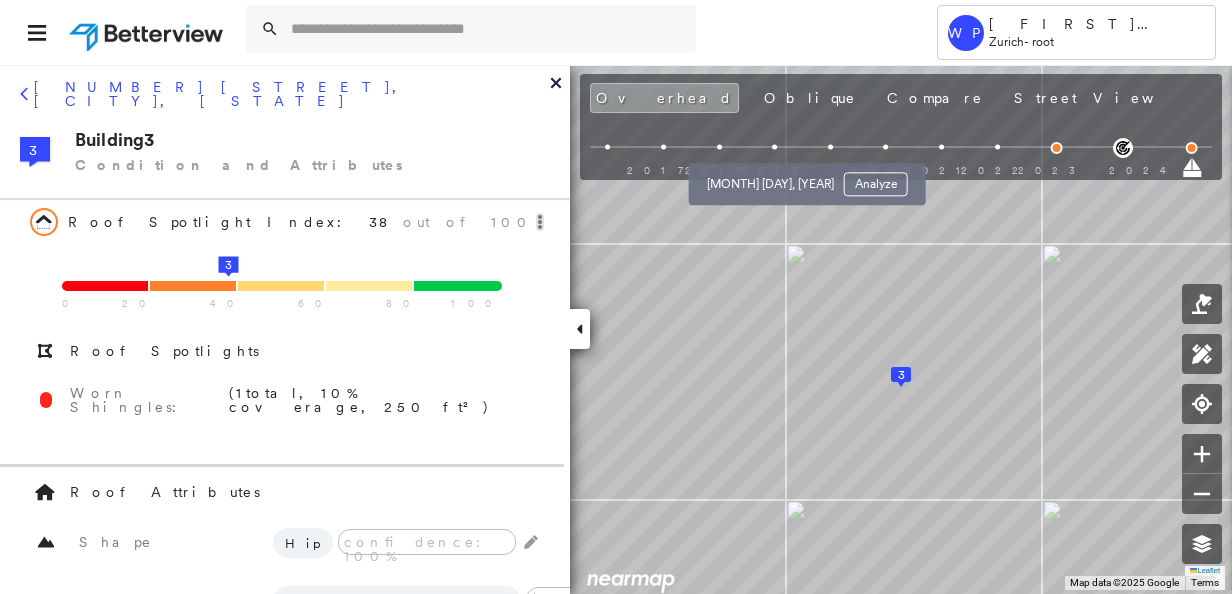 click at bounding box center (774, 147) 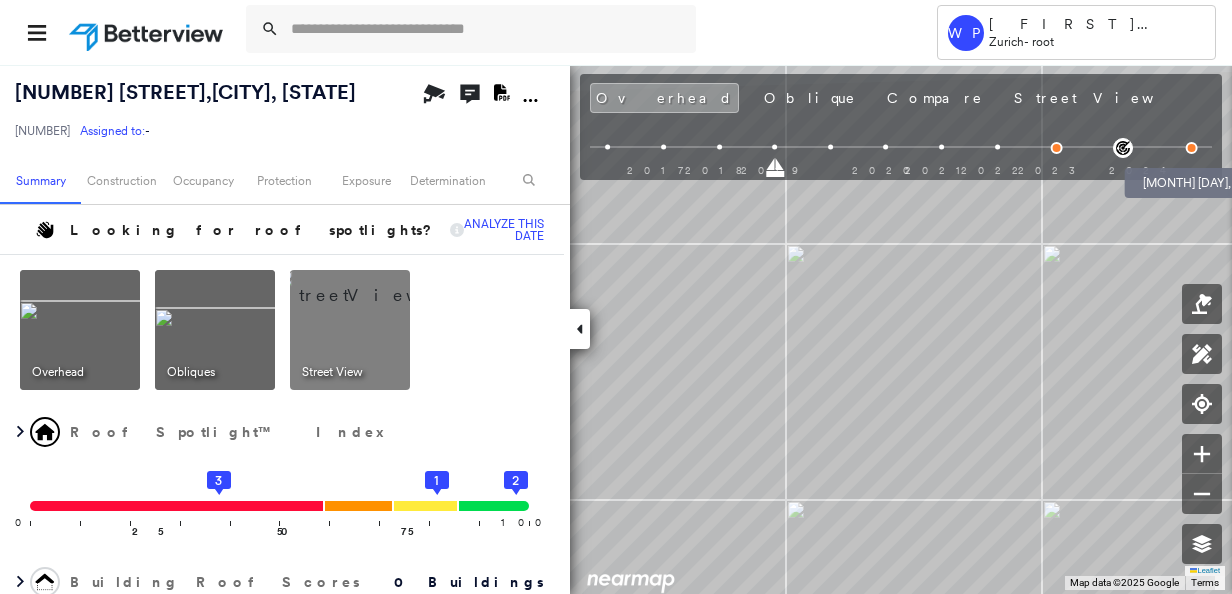 click at bounding box center [1192, 148] 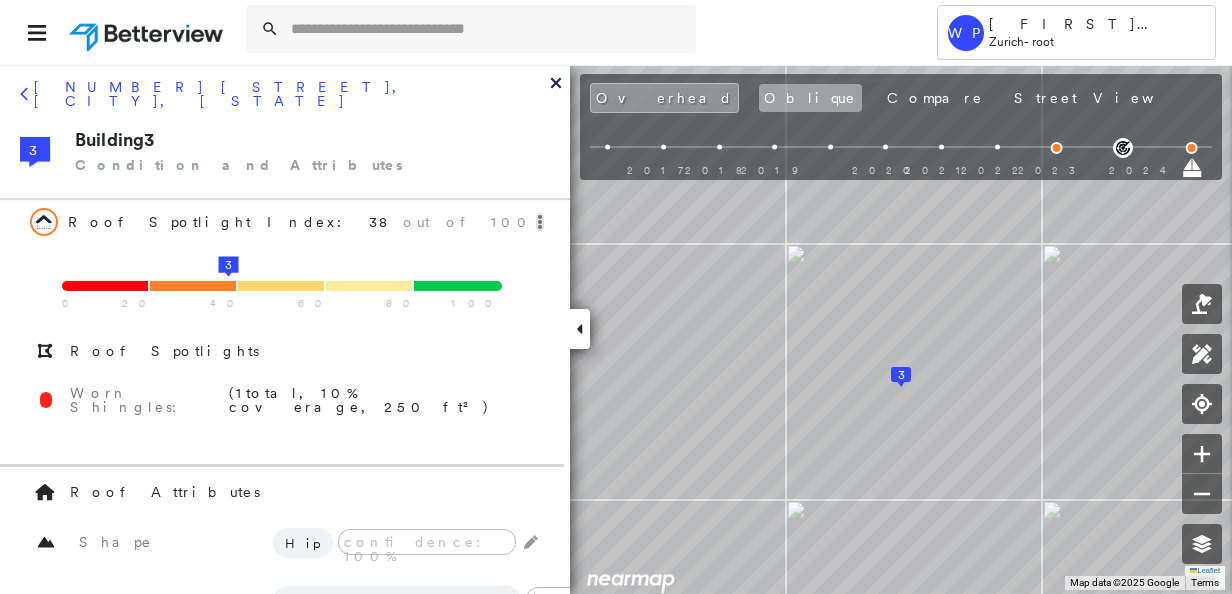 click on "Oblique" at bounding box center (810, 98) 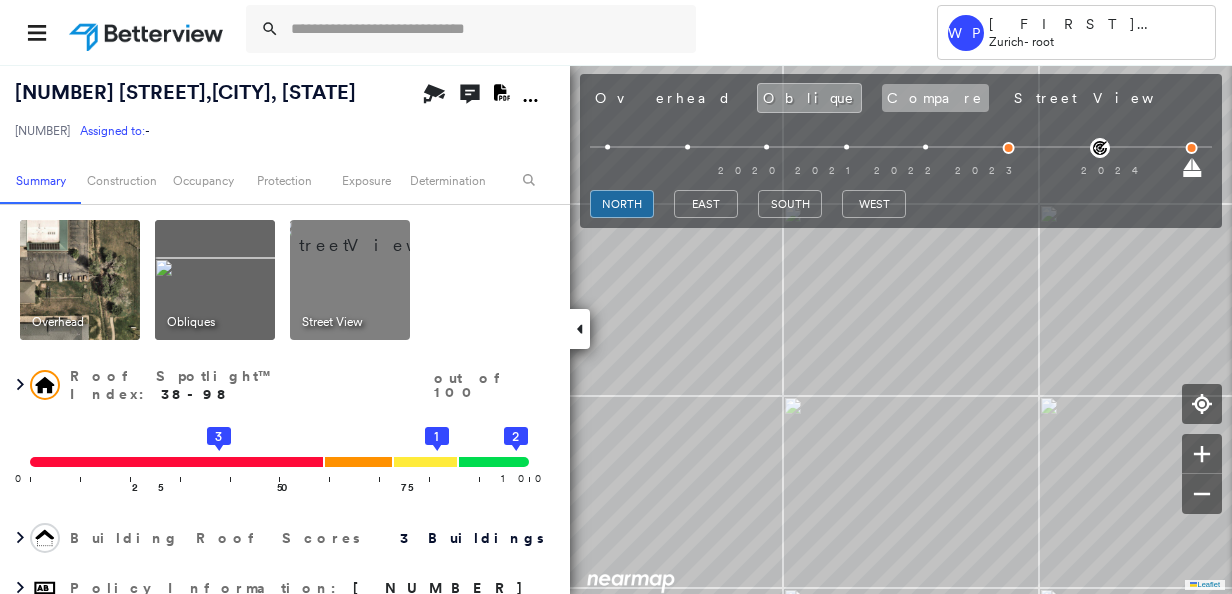 click on "Compare" at bounding box center (935, 98) 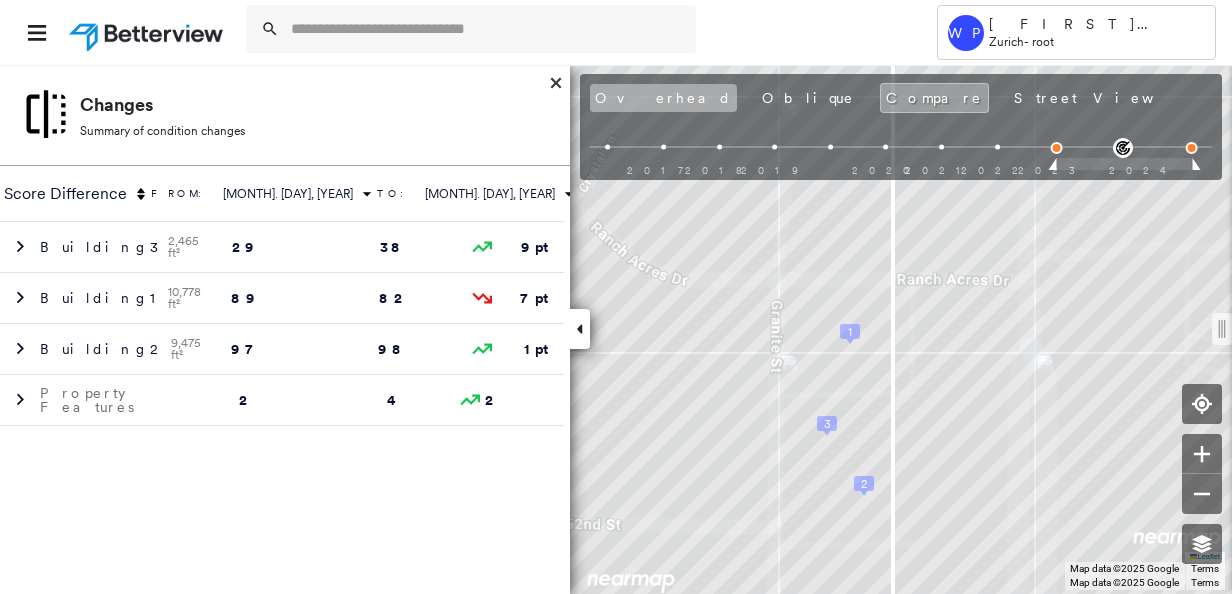 click on "Overhead" at bounding box center (663, 98) 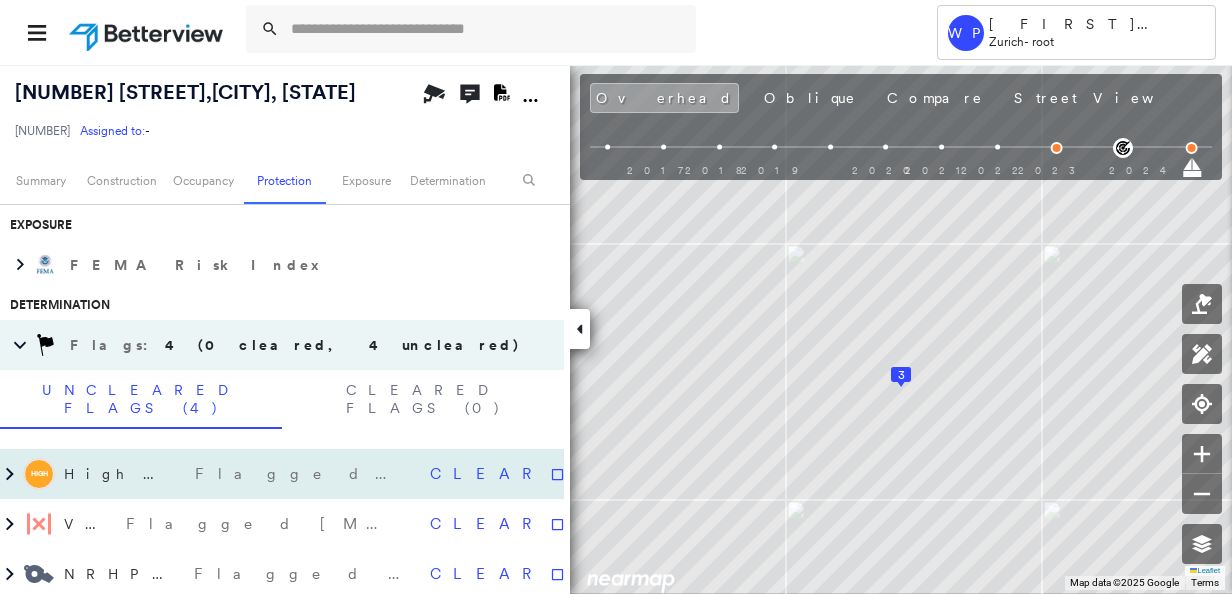 scroll, scrollTop: 1070, scrollLeft: 0, axis: vertical 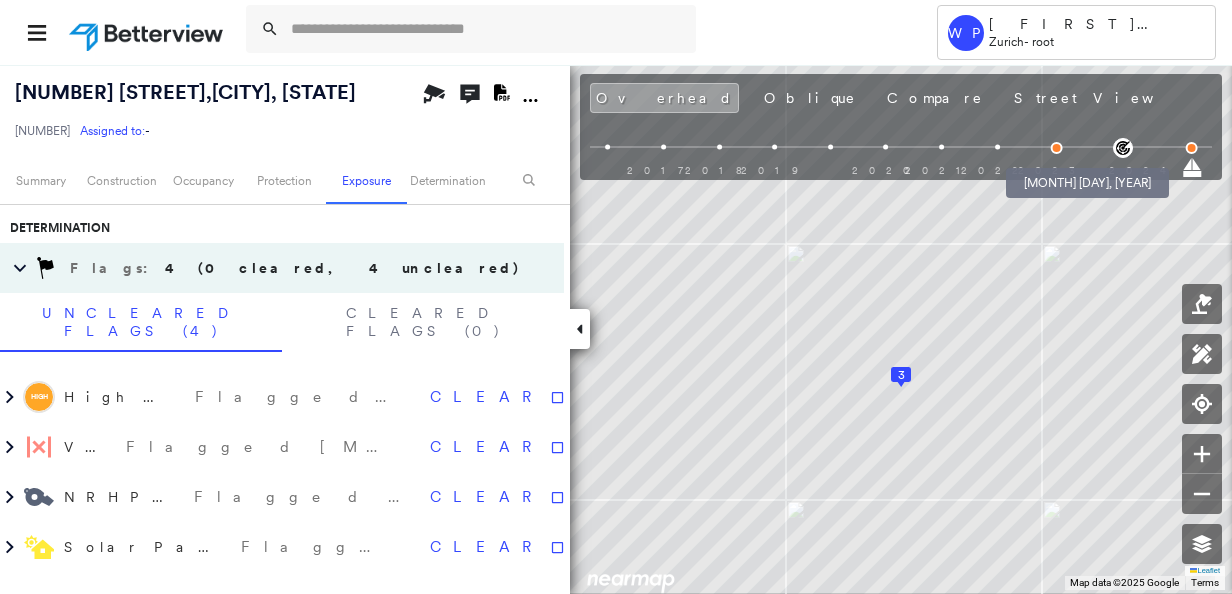 click at bounding box center (1056, 148) 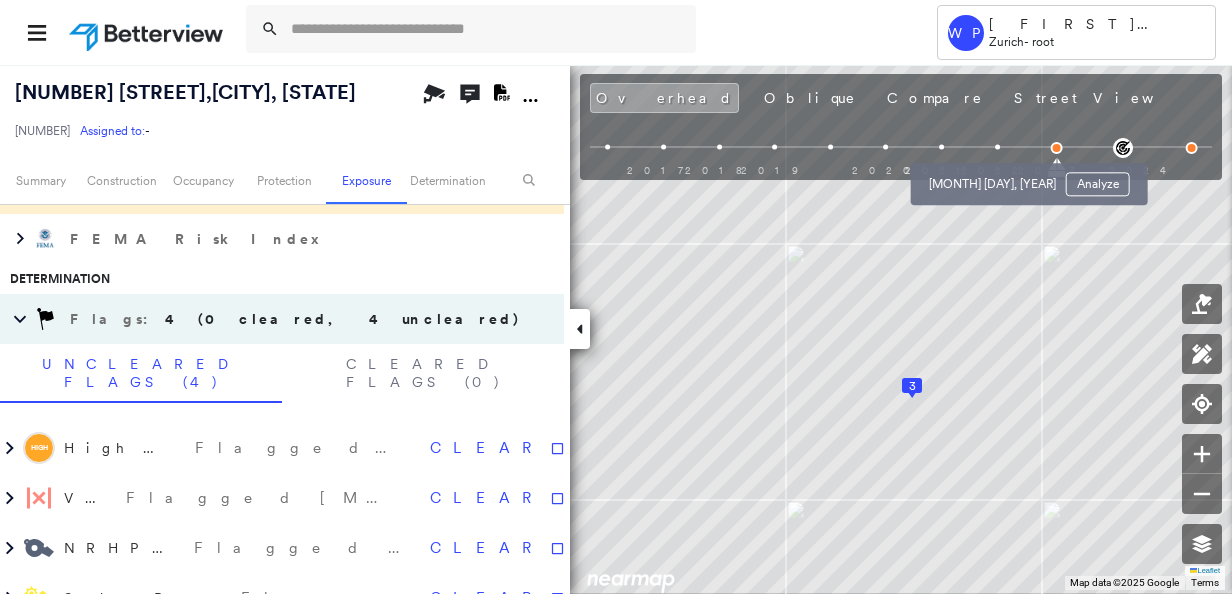 click at bounding box center (997, 147) 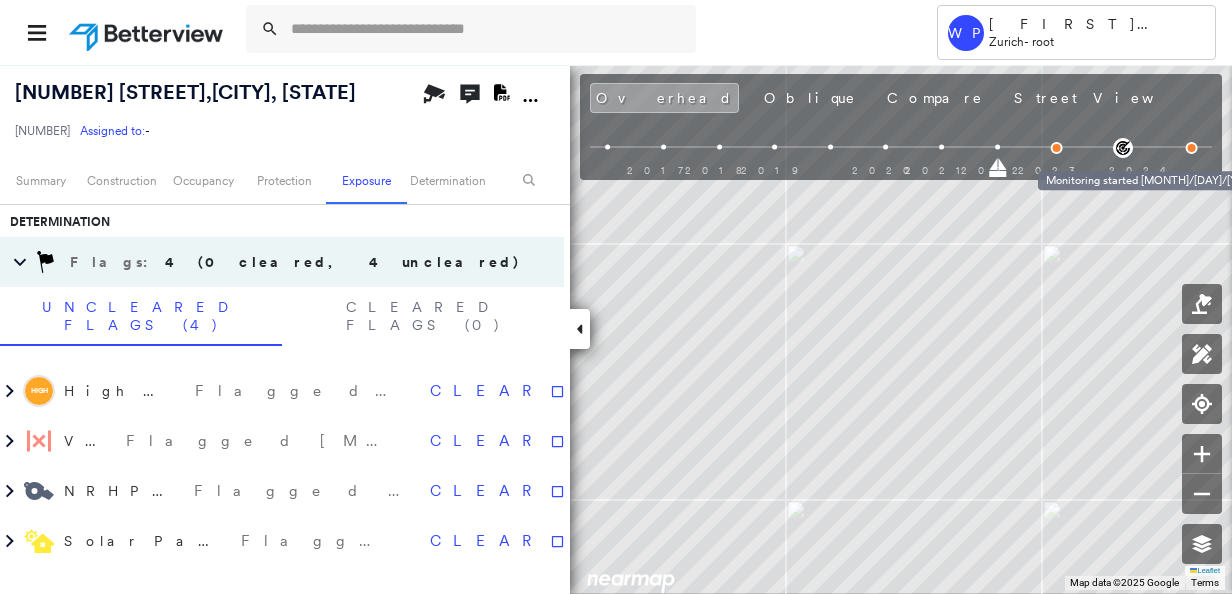 click 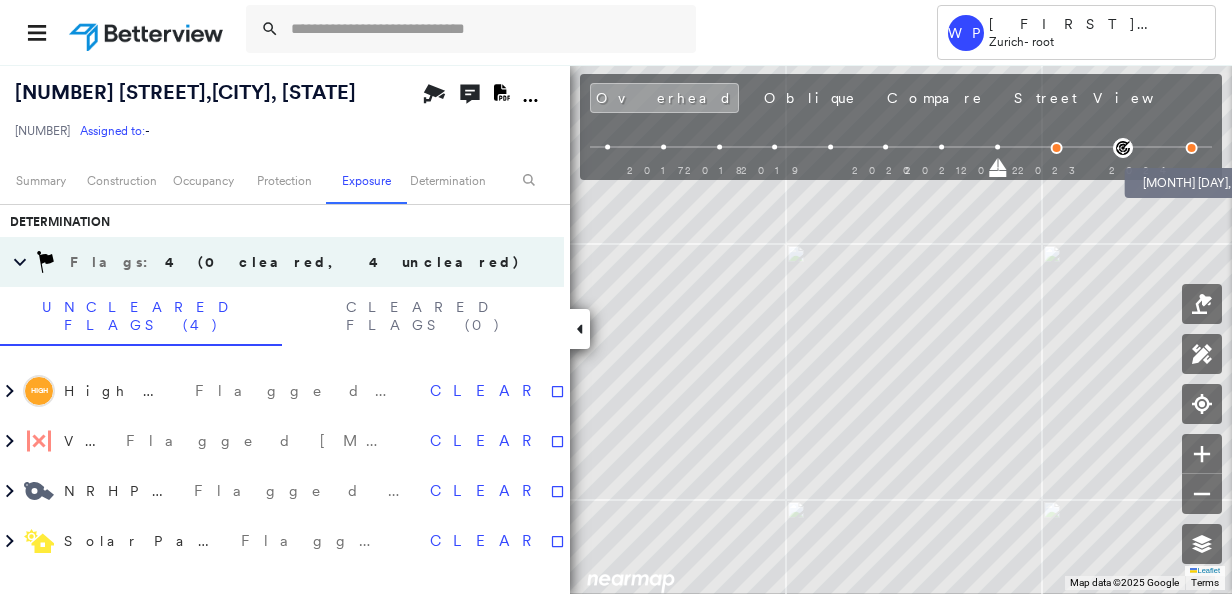 click at bounding box center (1192, 148) 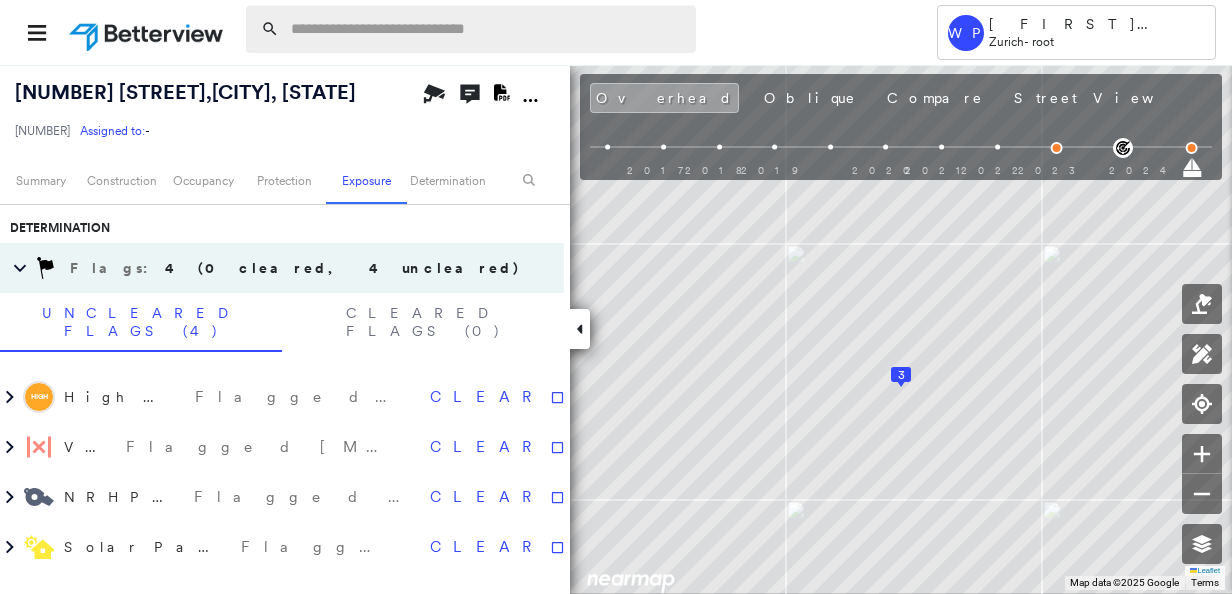 click at bounding box center (487, 29) 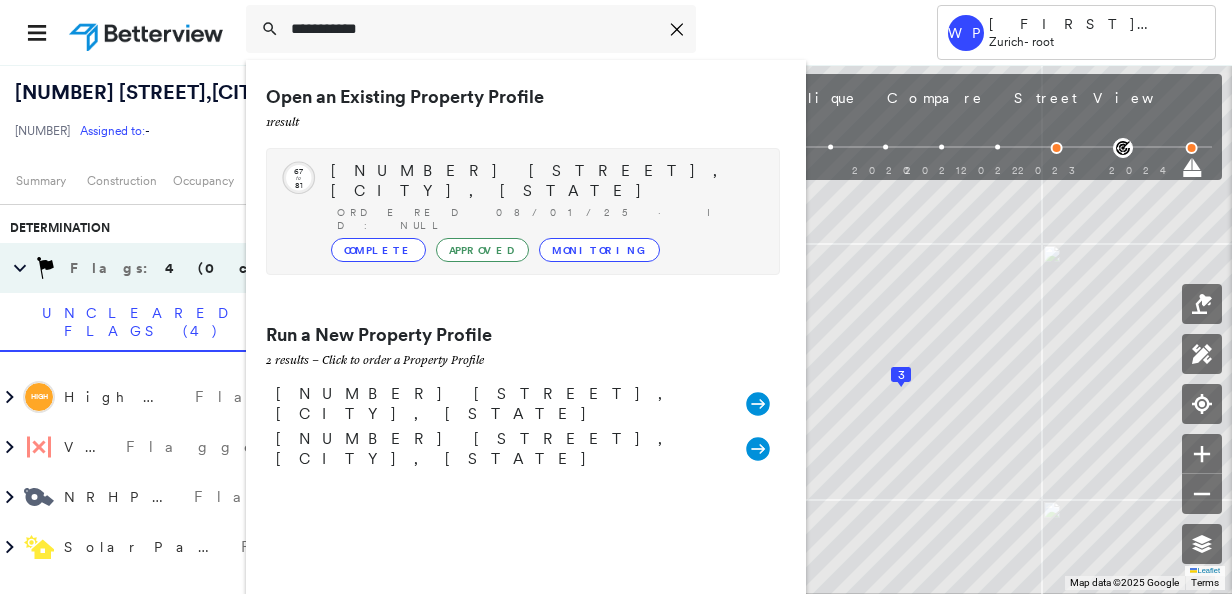 type on "**********" 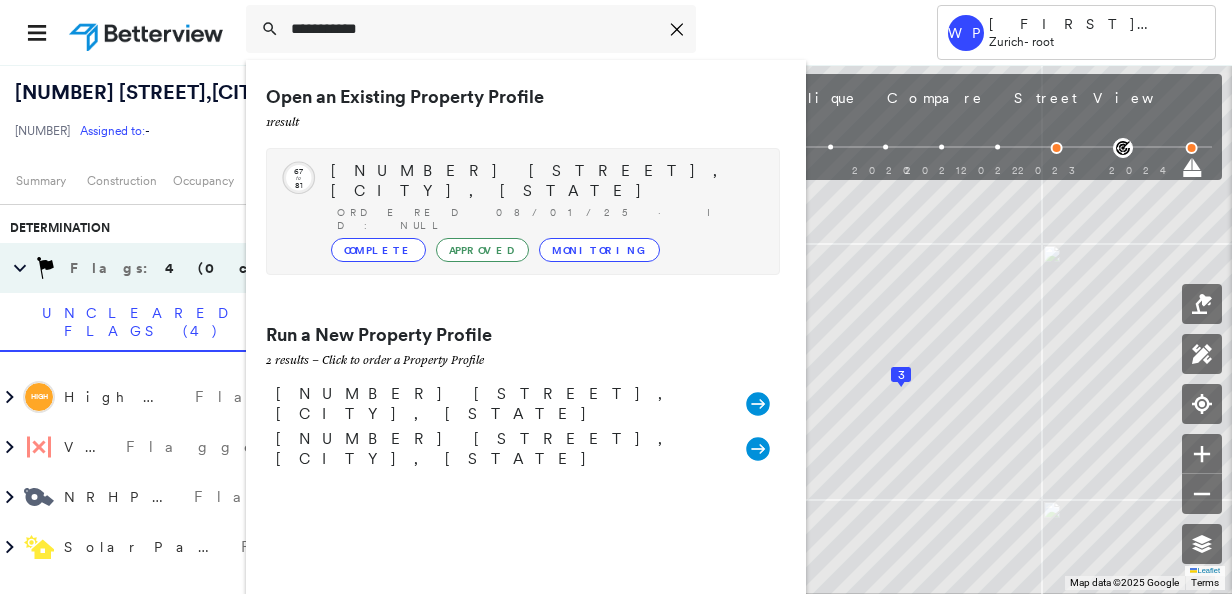 click on "[NUMBER] [STREET], [CITY], [STATE]" at bounding box center (545, 181) 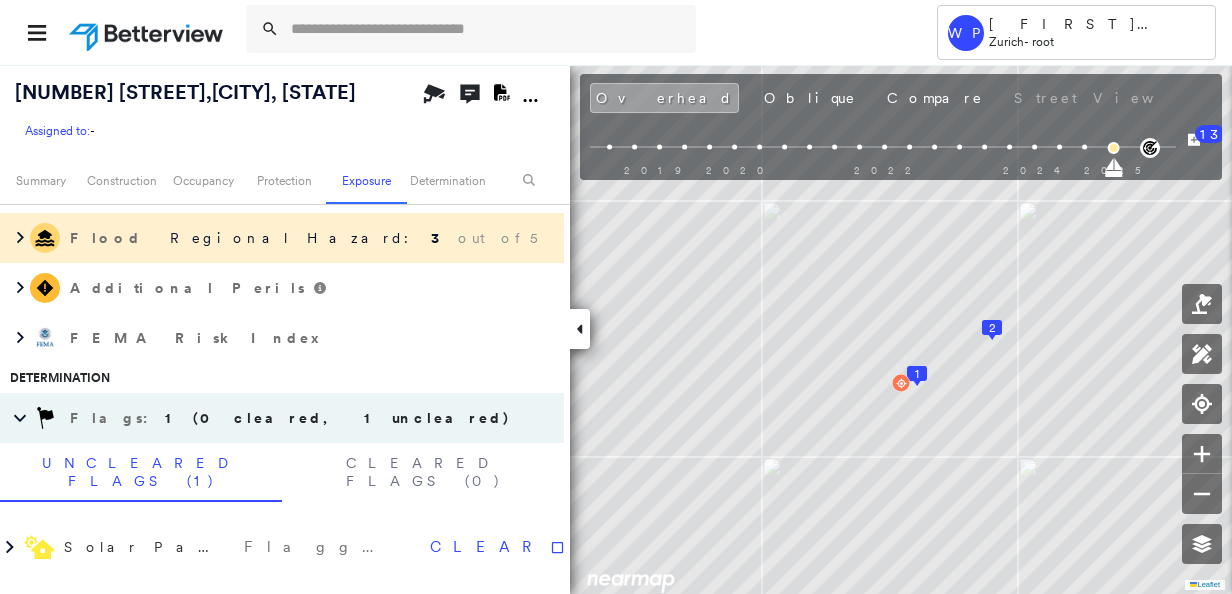 scroll, scrollTop: 1020, scrollLeft: 0, axis: vertical 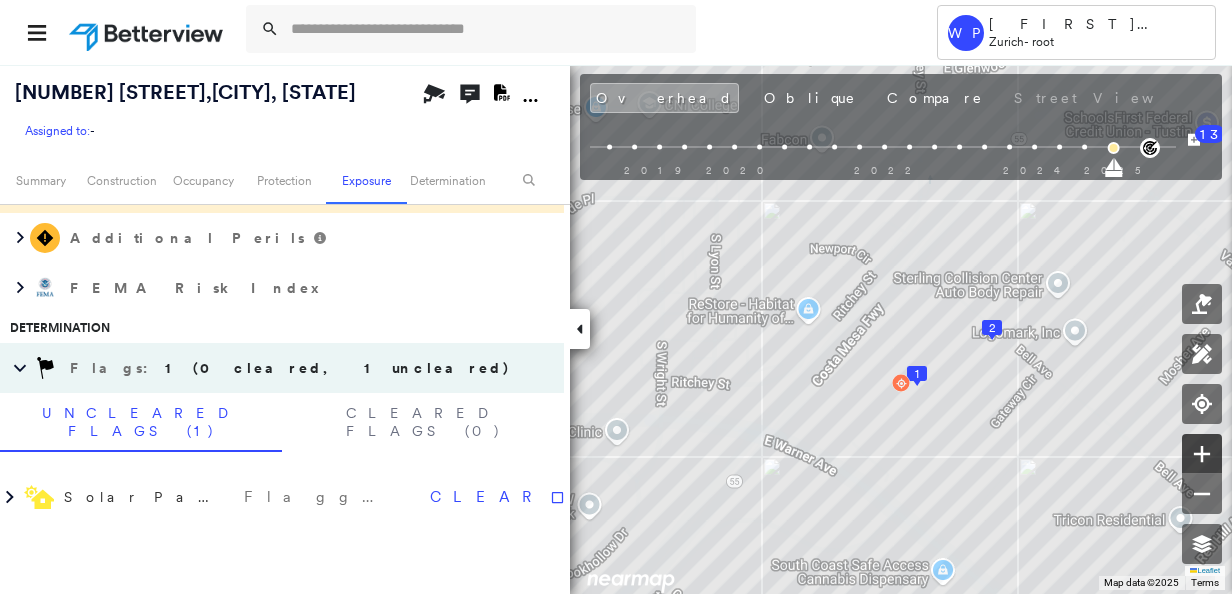 click at bounding box center [1202, 454] 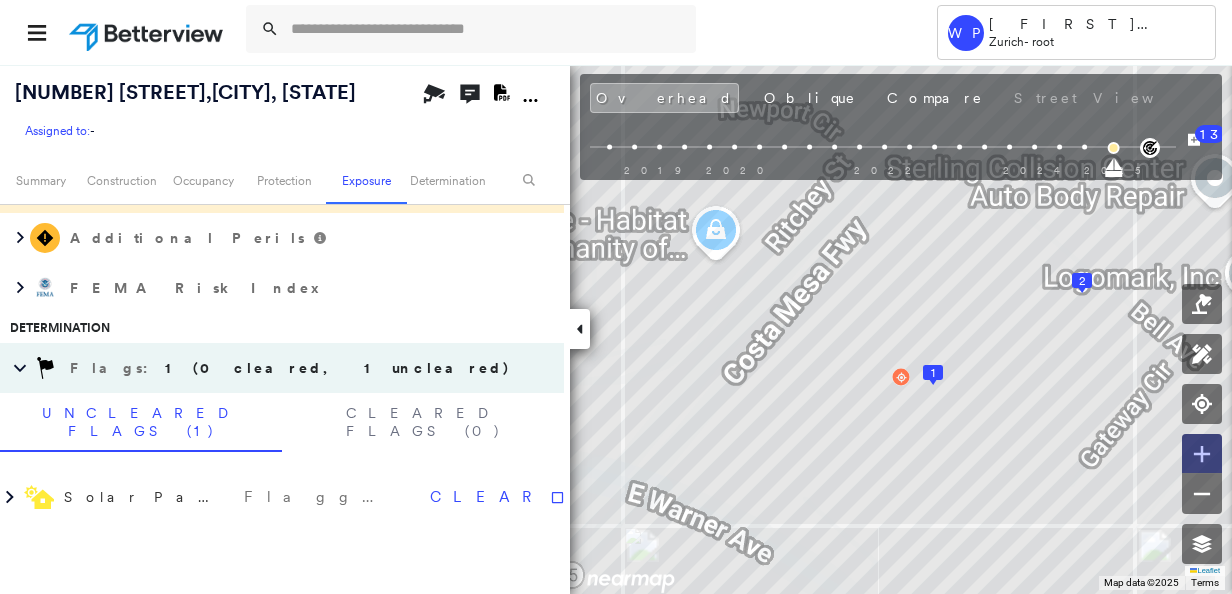 click 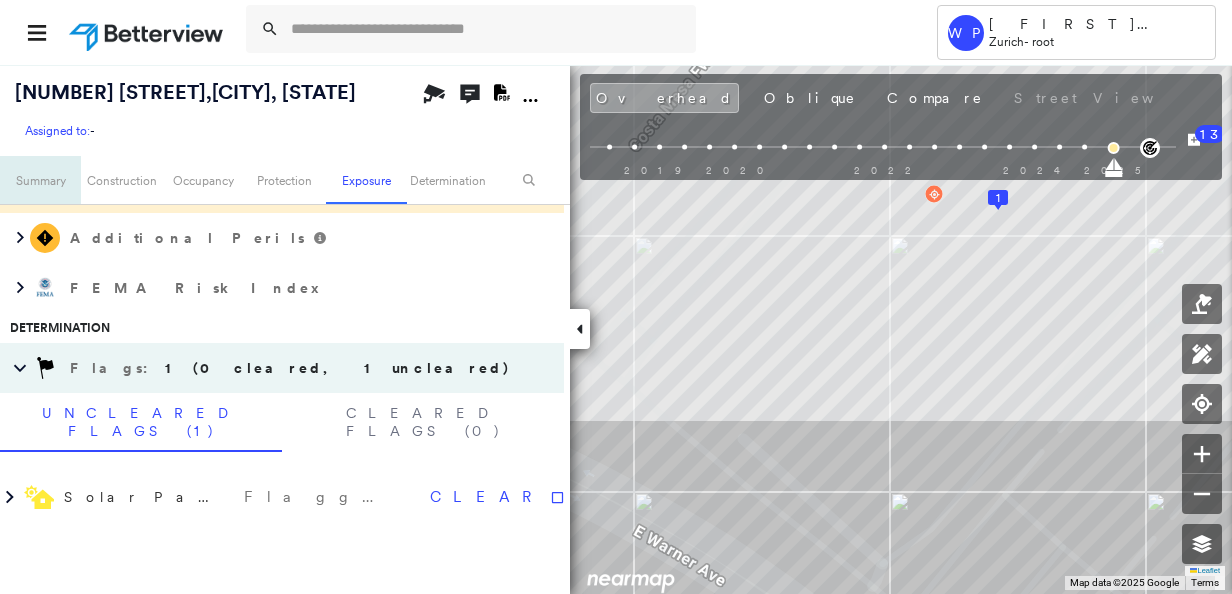 click on "Summary" at bounding box center [40, 180] 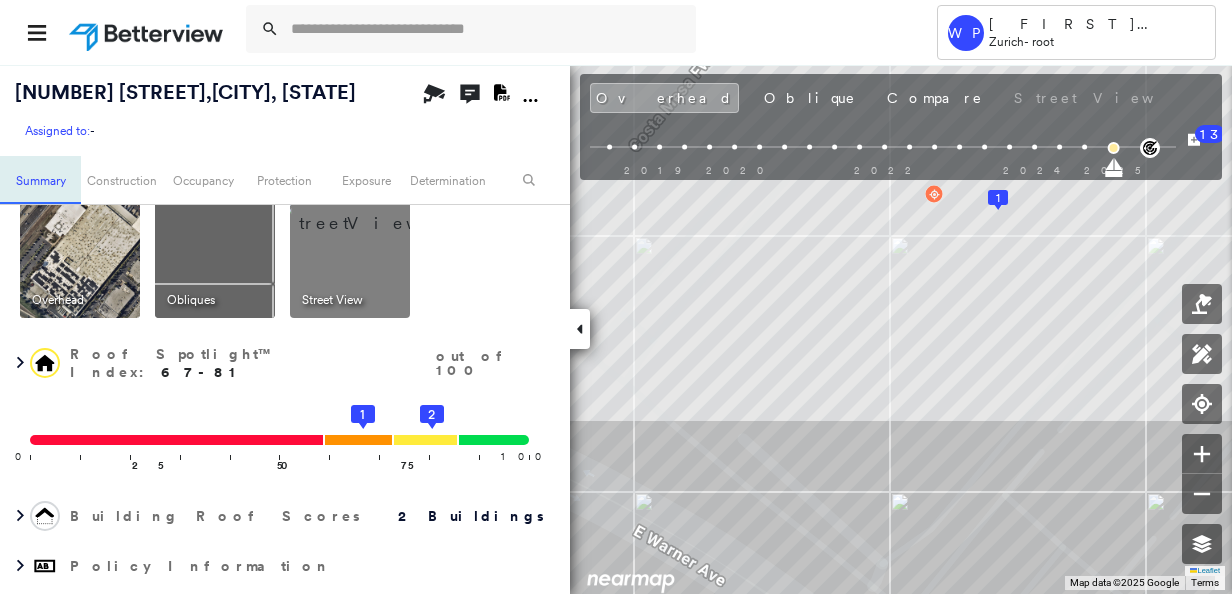 scroll, scrollTop: 11, scrollLeft: 0, axis: vertical 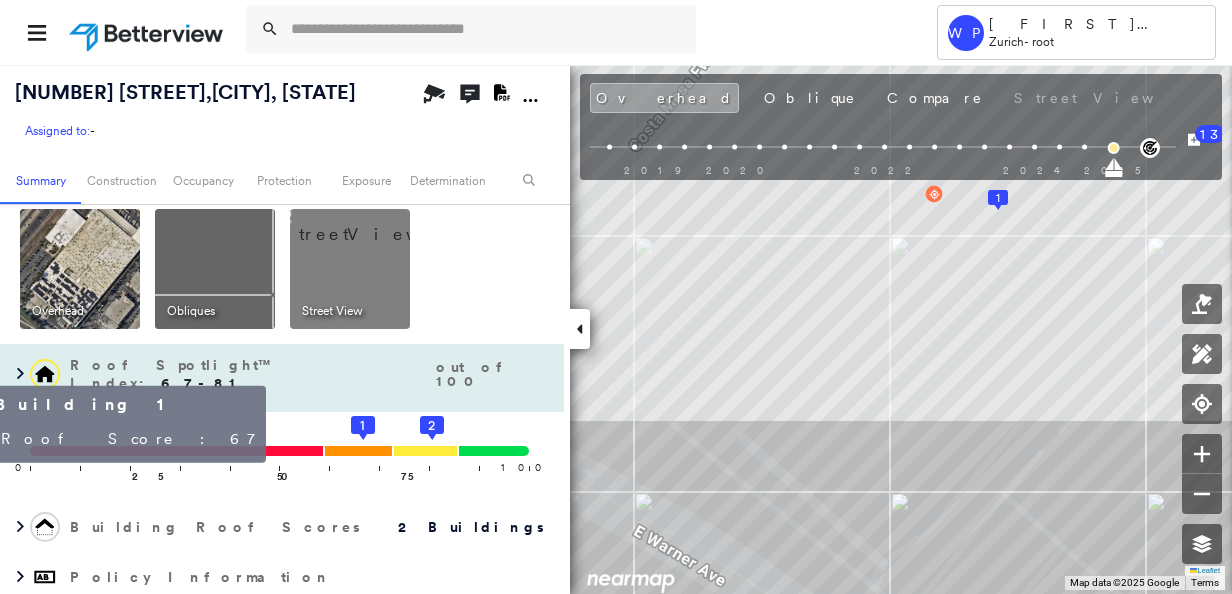 click on "1" 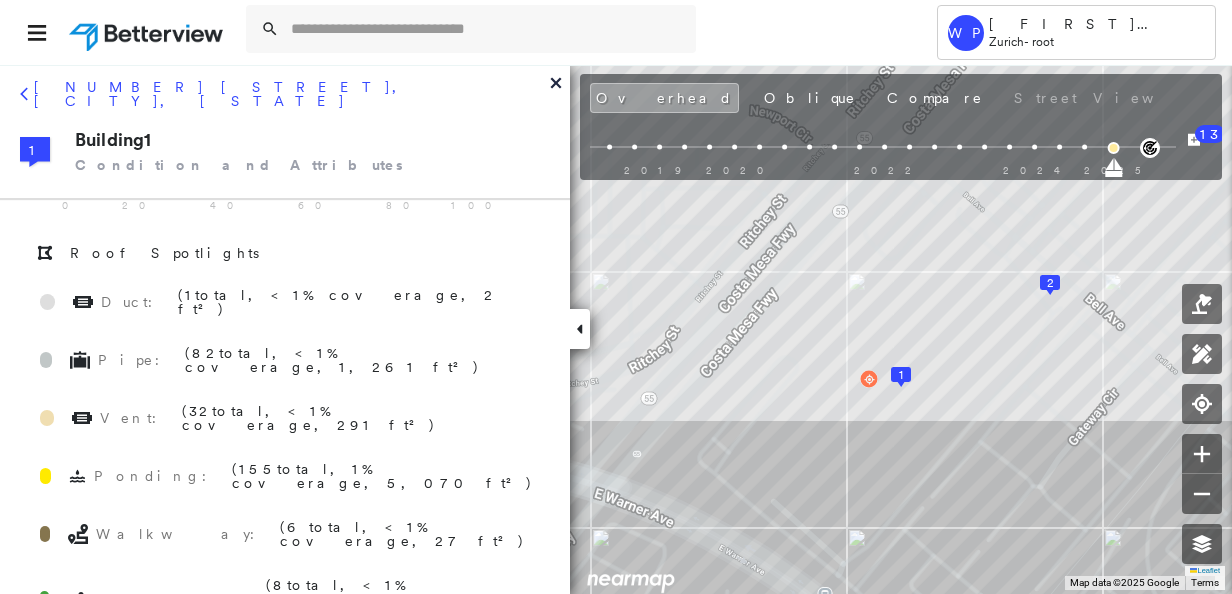 scroll, scrollTop: 96, scrollLeft: 0, axis: vertical 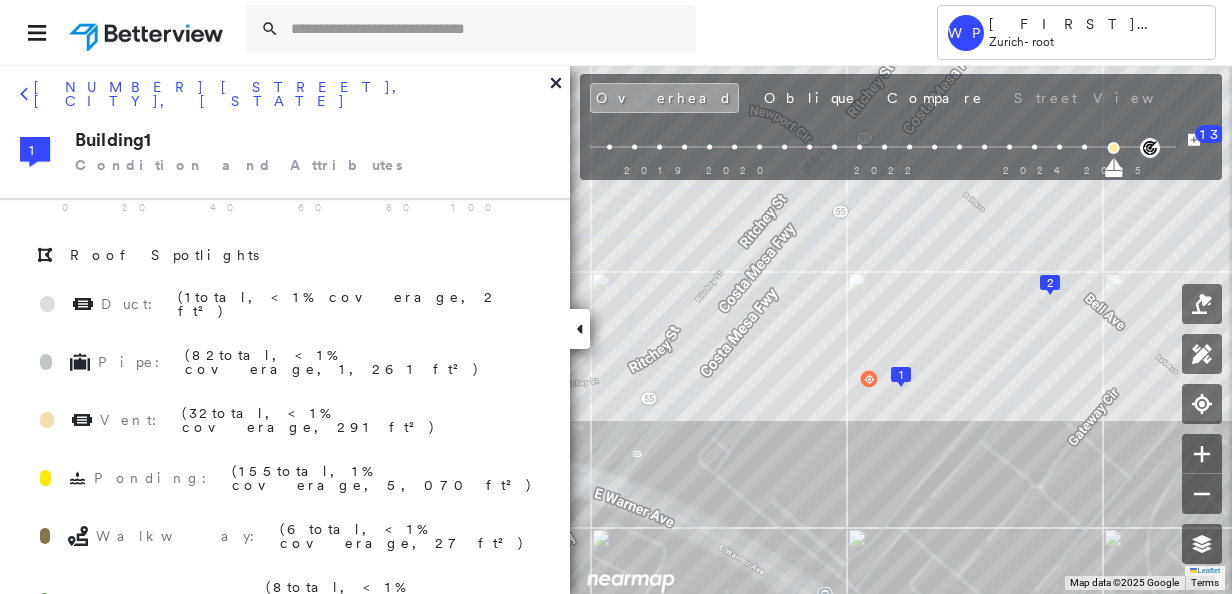click on "Duct : ( 1  total ,  <1 % coverage,  2 ft² ) Pipe : ( 82  total ,  <1 % coverage,  1,261 ft² ) Vent : ( 32  total ,  <1 % coverage,  291 ft² ) Ponding : ( 155  total ,  1 % coverage,  5,070 ft² ) Walkway : ( 6  total ,  <1 % coverage,  27 ft² ) Overhang : ( 8  total ,  <1 % coverage,  1,260 ft² ) Skylight : ( 358  total ,  3 % coverage,  16,092 ft² ) Staining : ( 273  total ,  24 % coverage,  119,297 ft² ) Solar Panels : ( 18  total ,  15 % coverage,  73,273 ft² ) Roof Equipment : ( 59  total ,  <1 % coverage,  1,074 ft² )" at bounding box center [282, 606] 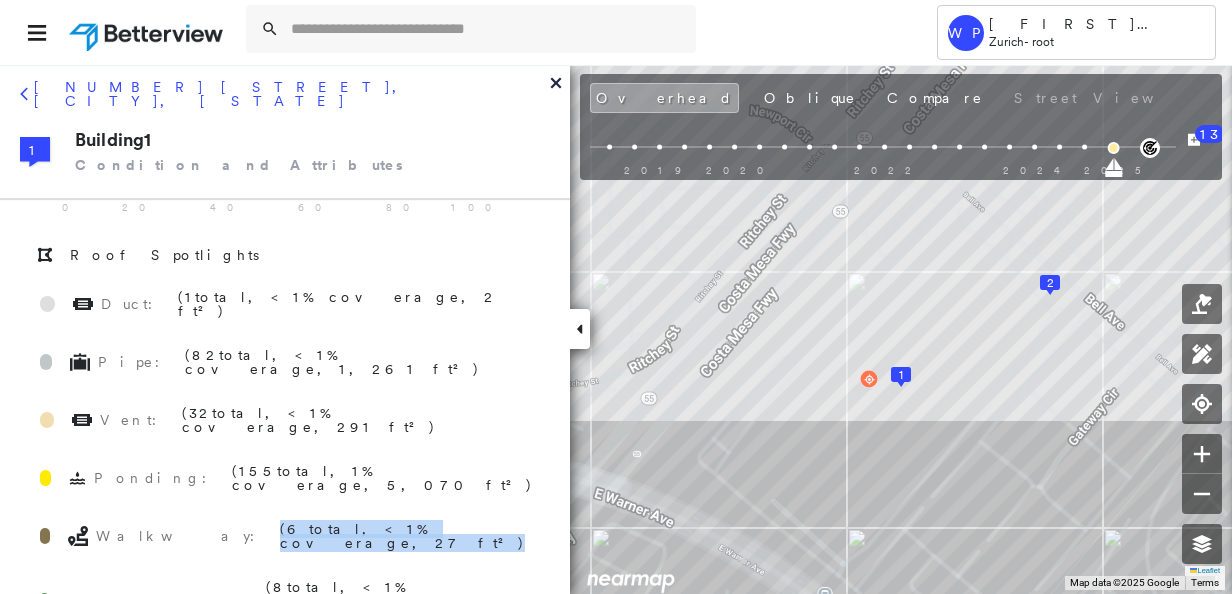 click on "Duct : ( 1  total ,  <1 % coverage,  2 ft² ) Pipe : ( 82  total ,  <1 % coverage,  1,261 ft² ) Vent : ( 32  total ,  <1 % coverage,  291 ft² ) Ponding : ( 155  total ,  1 % coverage,  5,070 ft² ) Walkway : ( 6  total ,  <1 % coverage,  27 ft² ) Overhang : ( 8  total ,  <1 % coverage,  1,260 ft² ) Skylight : ( 358  total ,  3 % coverage,  16,092 ft² ) Staining : ( 273  total ,  24 % coverage,  119,297 ft² ) Solar Panels : ( 18  total ,  15 % coverage,  73,273 ft² ) Roof Equipment : ( 59  total ,  <1 % coverage,  1,074 ft² )" at bounding box center [282, 606] 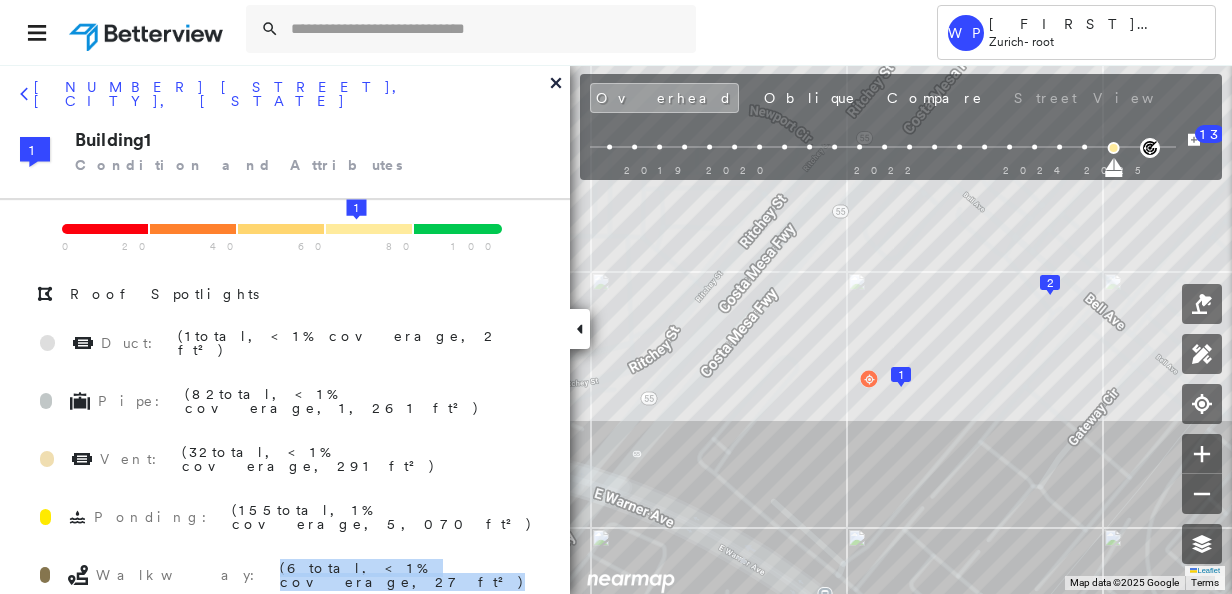 scroll, scrollTop: 0, scrollLeft: 0, axis: both 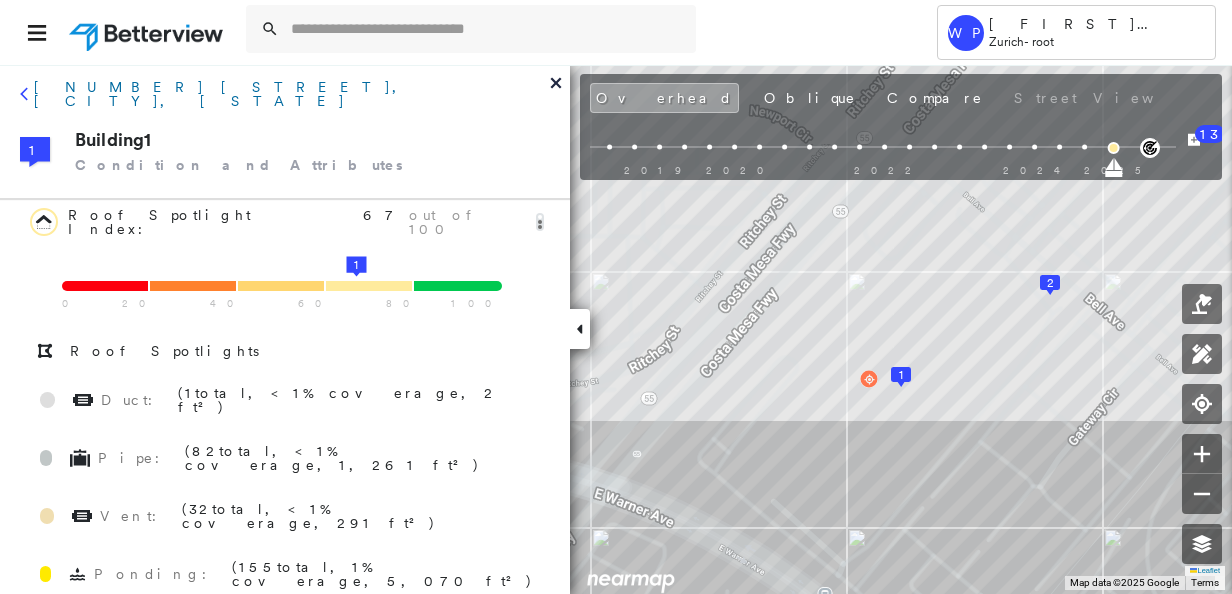 click on "[NUMBER] [STREET], [CITY], [STATE]" at bounding box center [292, 94] 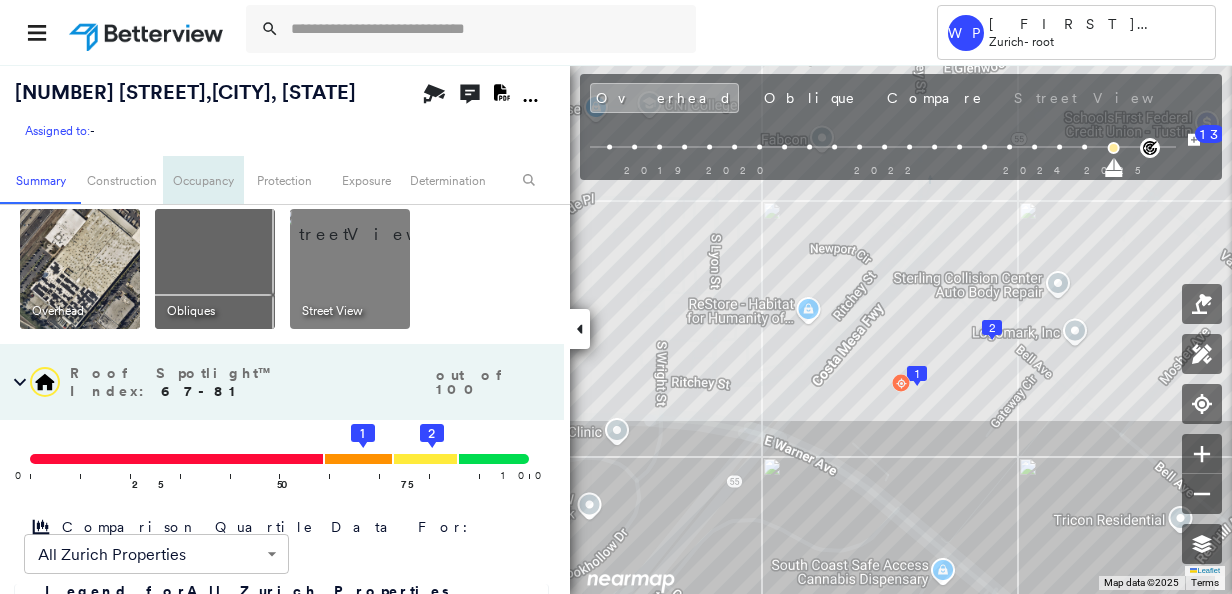 click on "Occupancy" at bounding box center [203, 180] 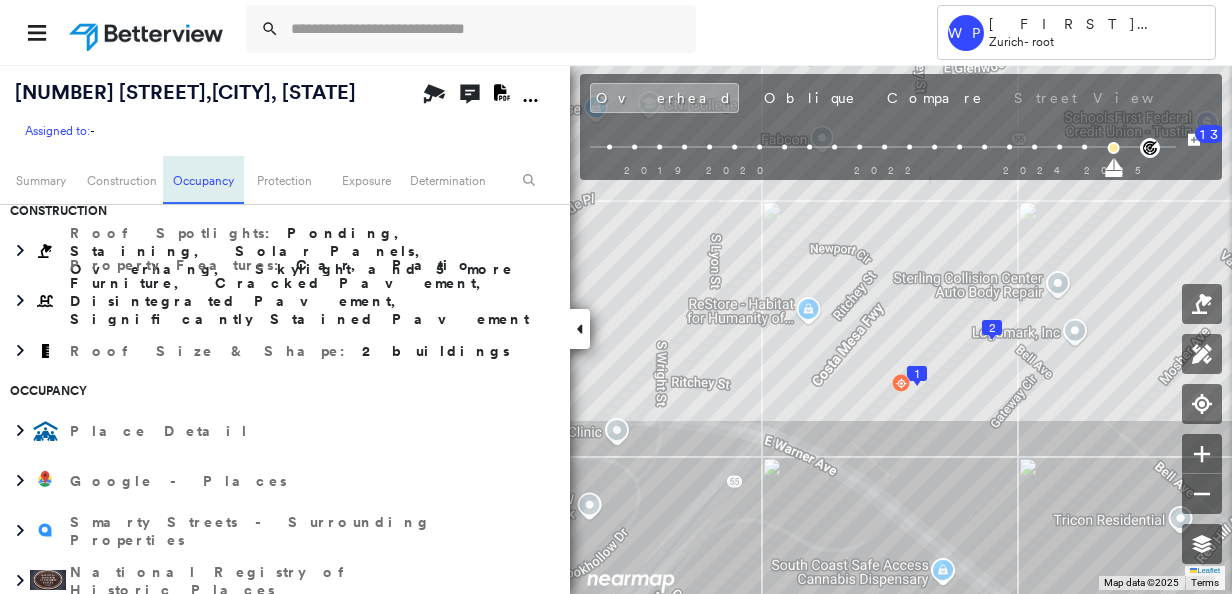 scroll, scrollTop: 861, scrollLeft: 0, axis: vertical 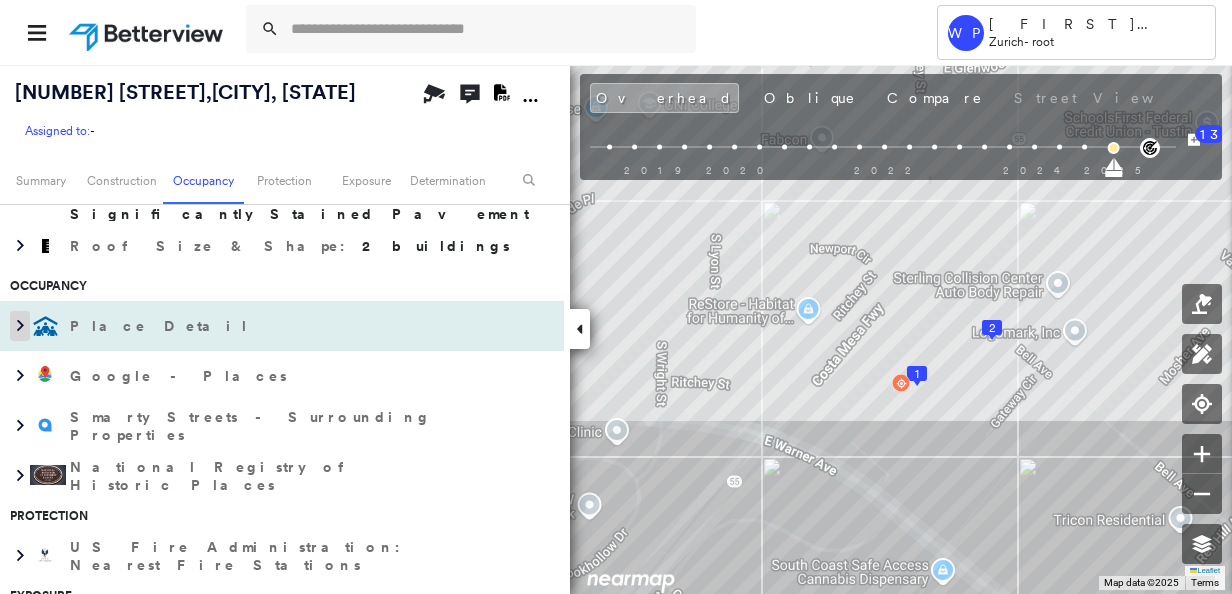 click at bounding box center (20, 326) 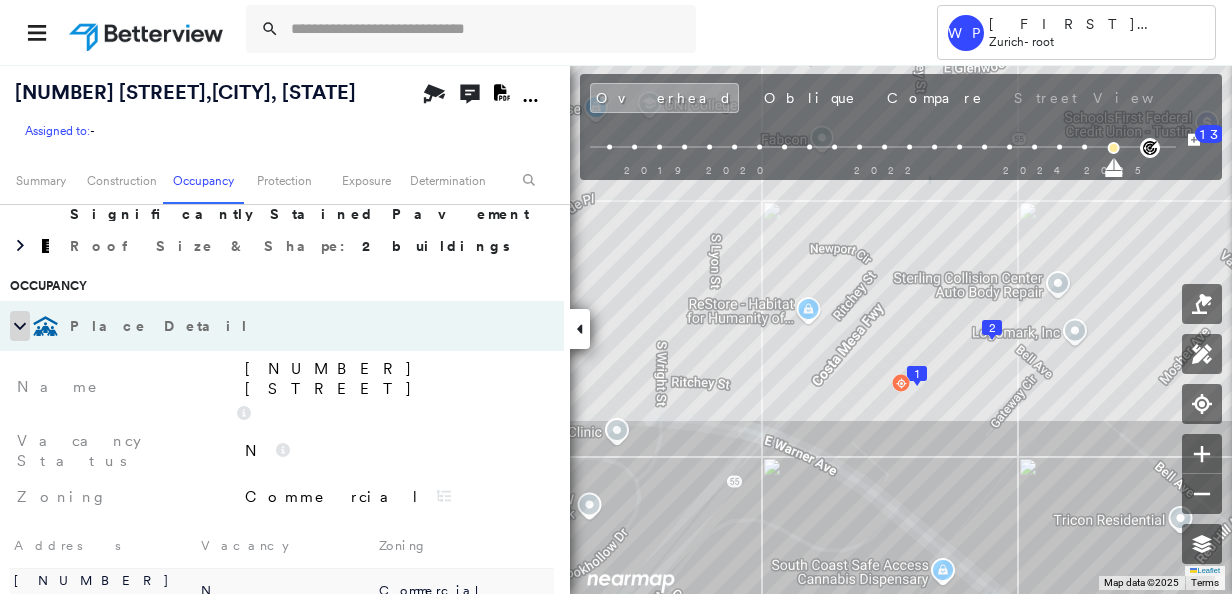 click 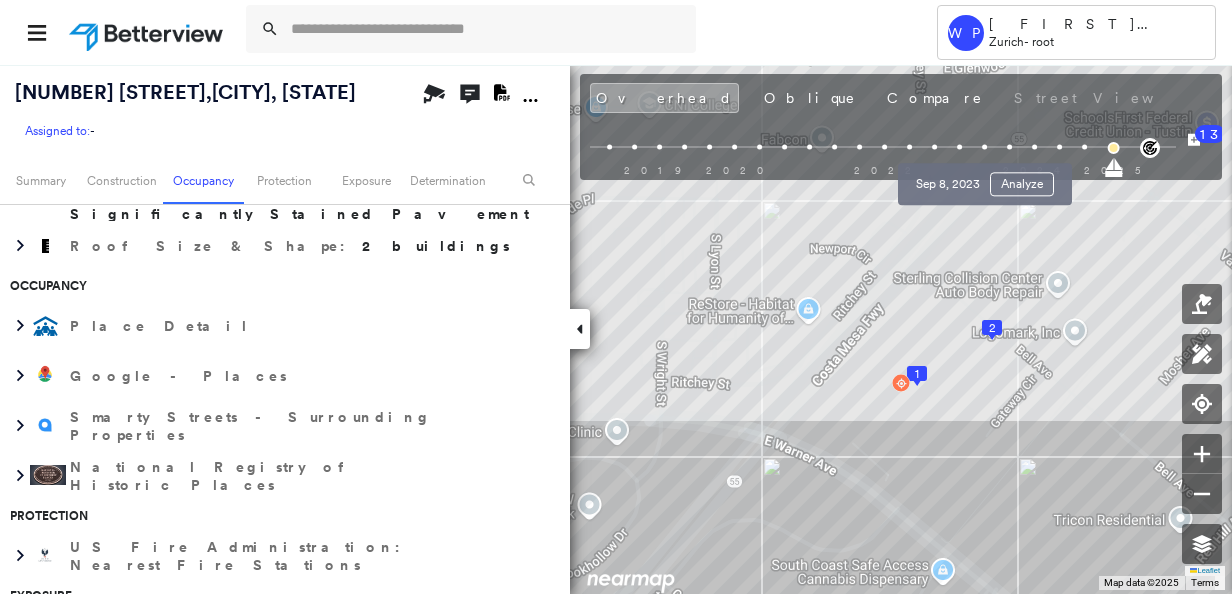click at bounding box center [984, 147] 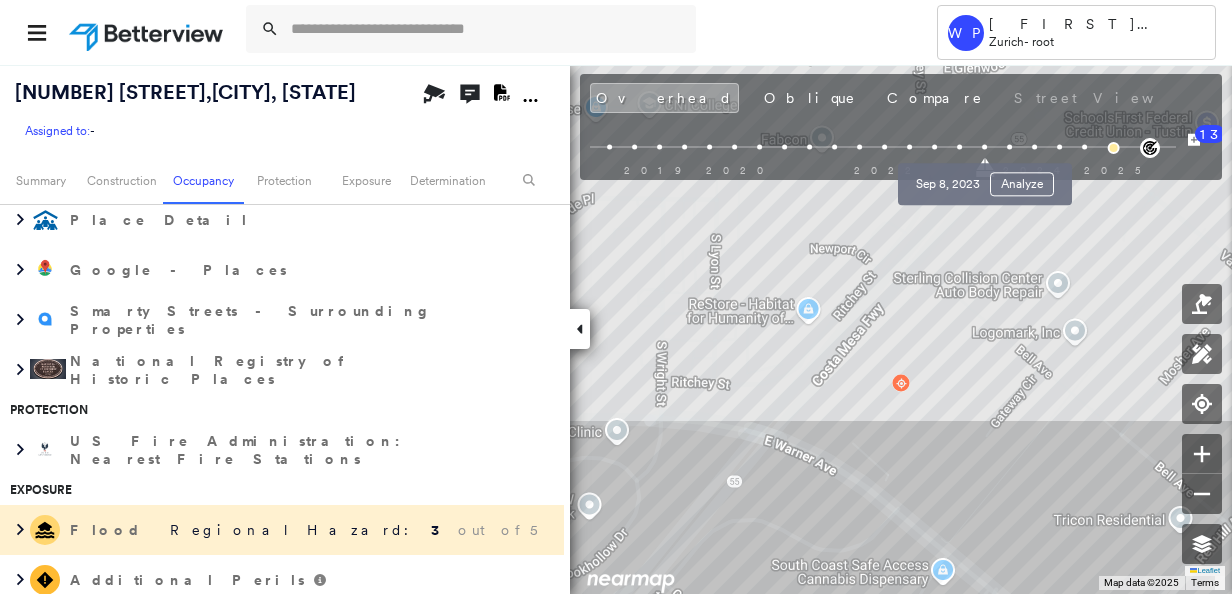 scroll, scrollTop: 761, scrollLeft: 0, axis: vertical 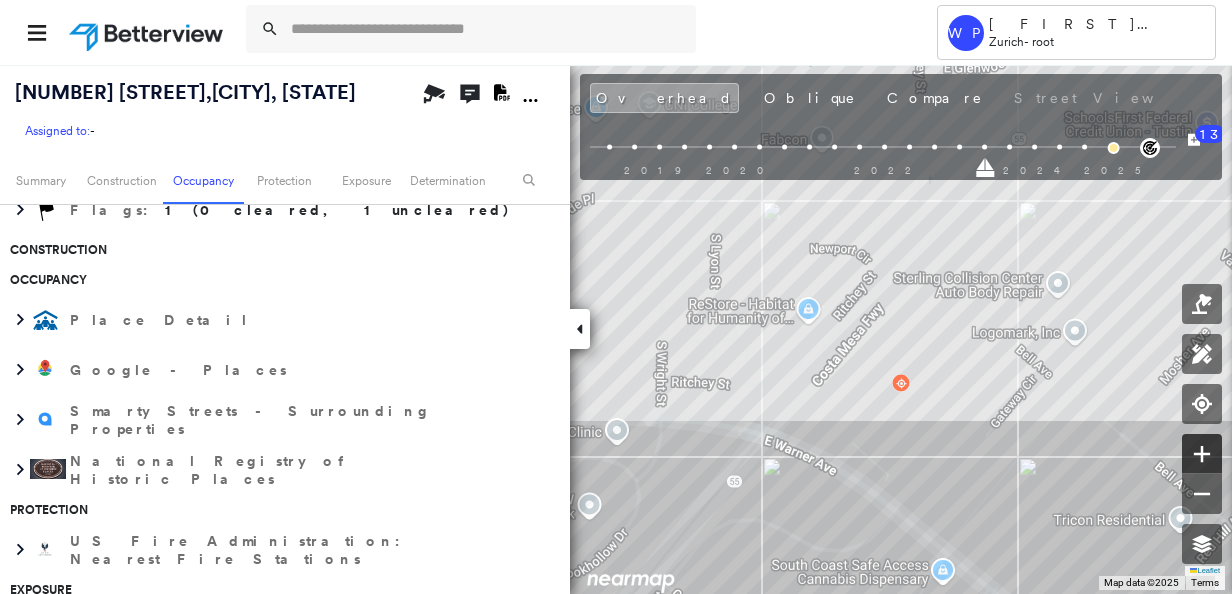 click 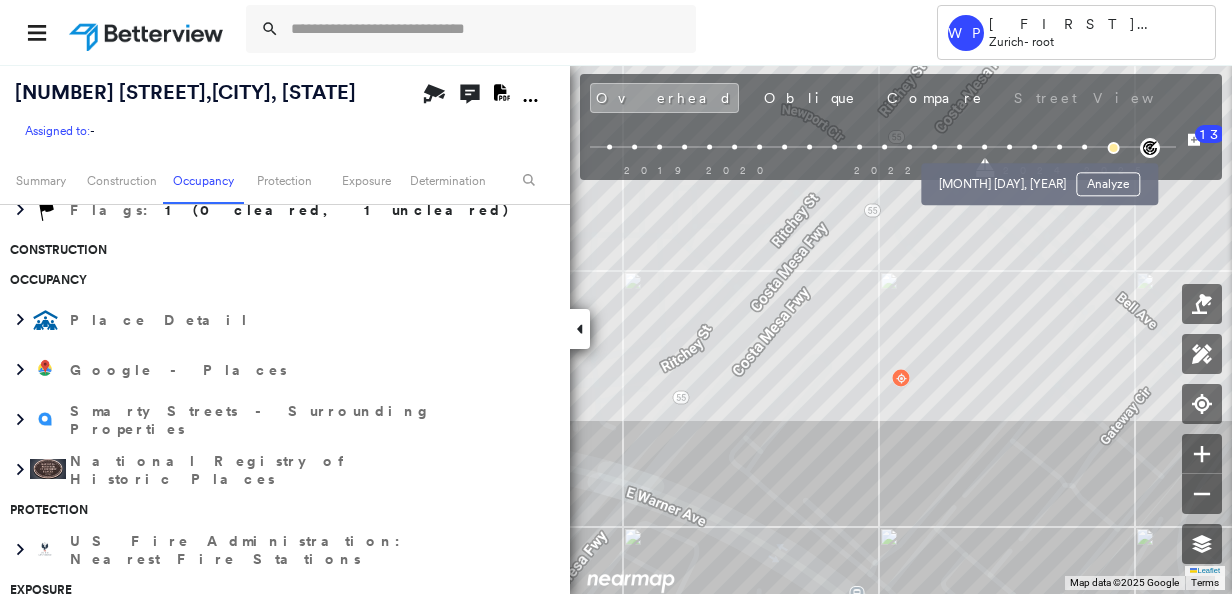 click at bounding box center (1009, 147) 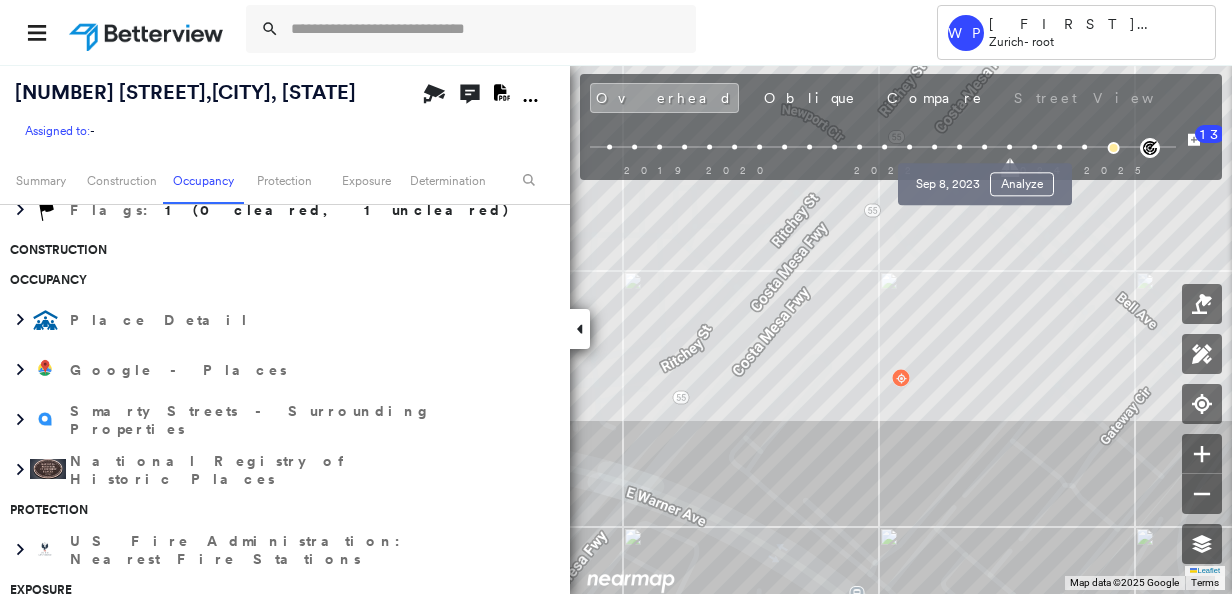 click at bounding box center (984, 147) 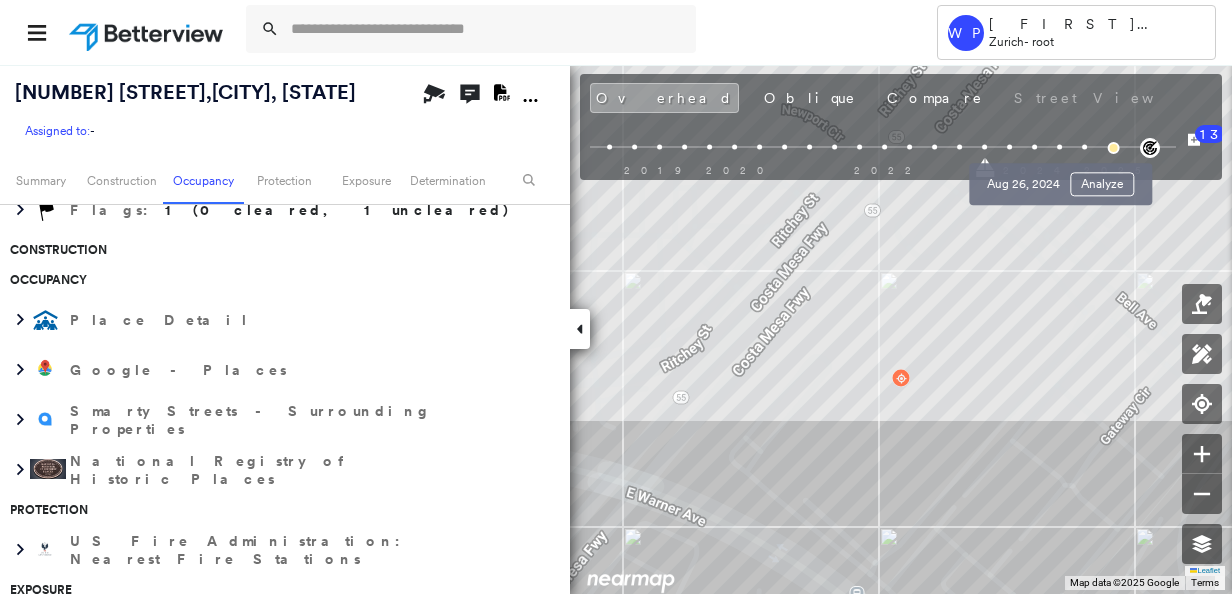 click on "[MONTH] [DAY], [YEAR] Analyze" at bounding box center (1060, 178) 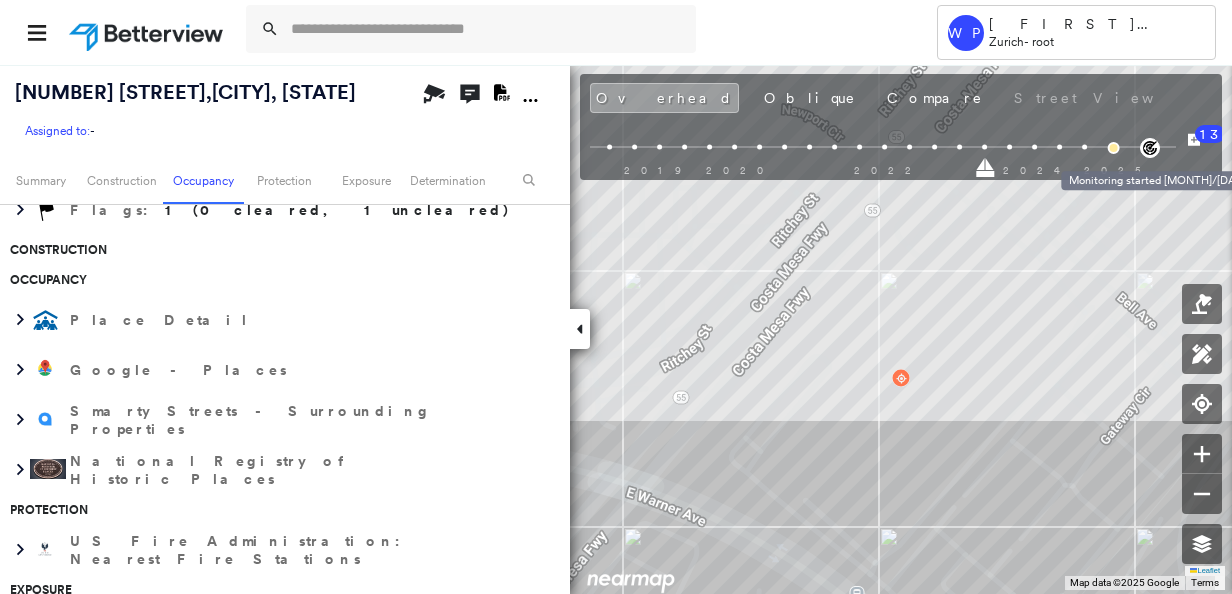 click 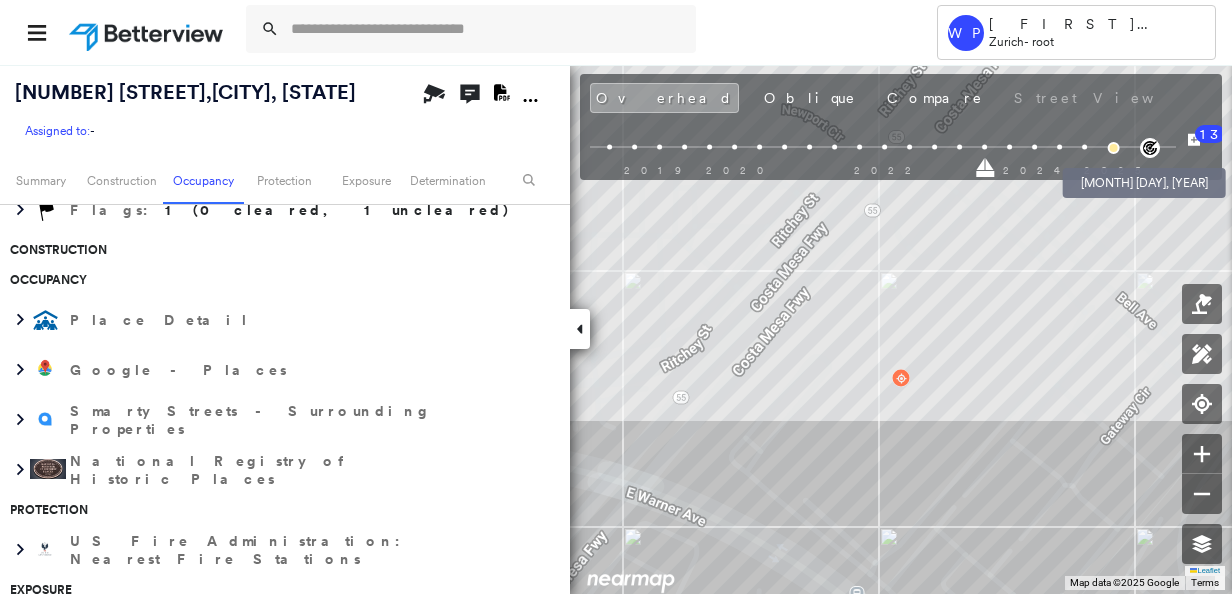 click at bounding box center (1113, 148) 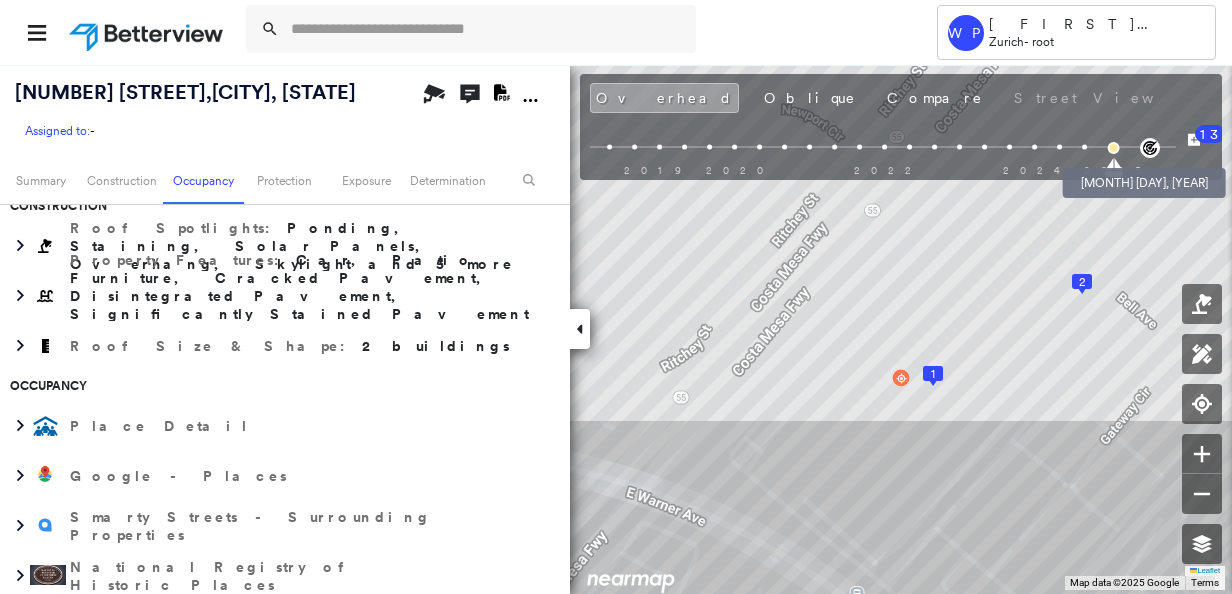 scroll, scrollTop: 861, scrollLeft: 0, axis: vertical 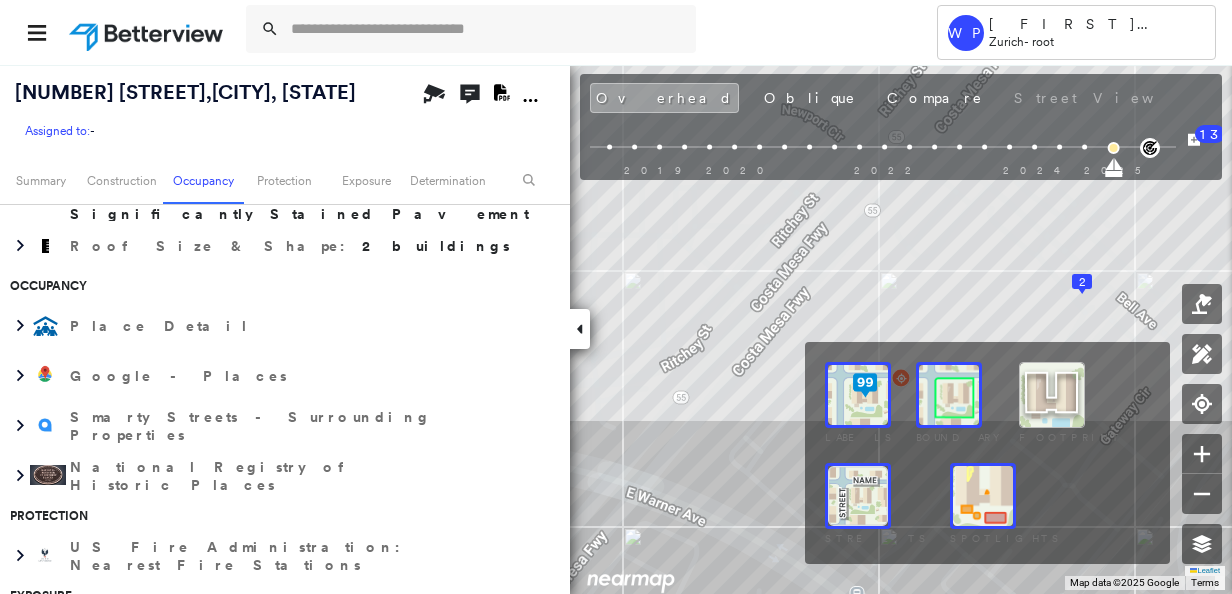 click at bounding box center (983, 496) 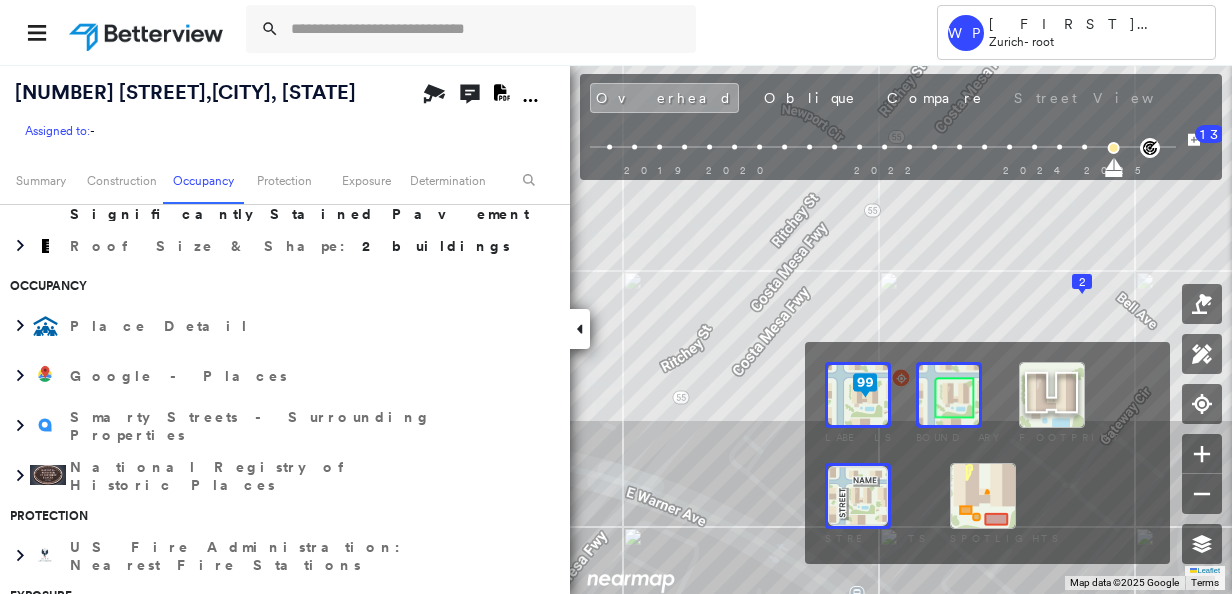 click at bounding box center [983, 496] 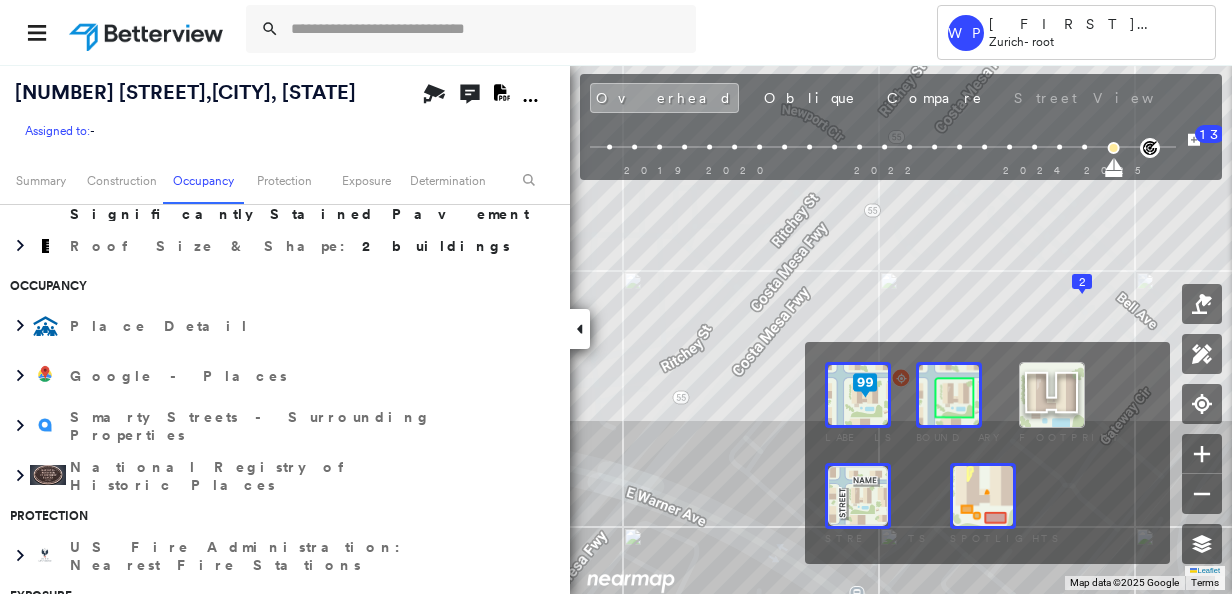 click at bounding box center [983, 496] 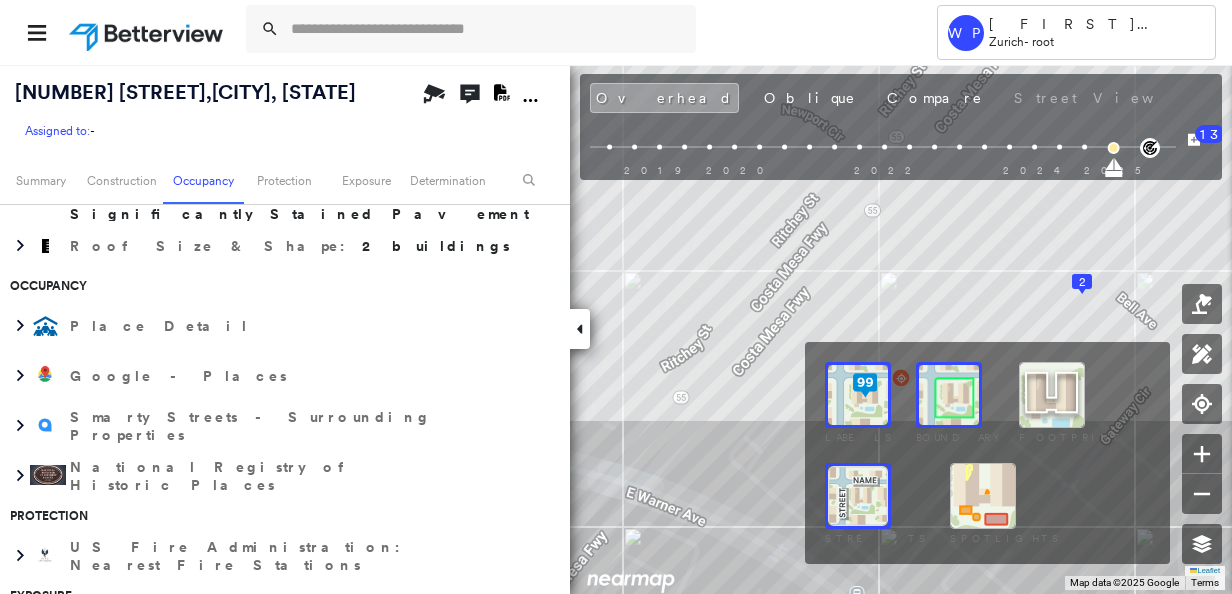 click at bounding box center [983, 496] 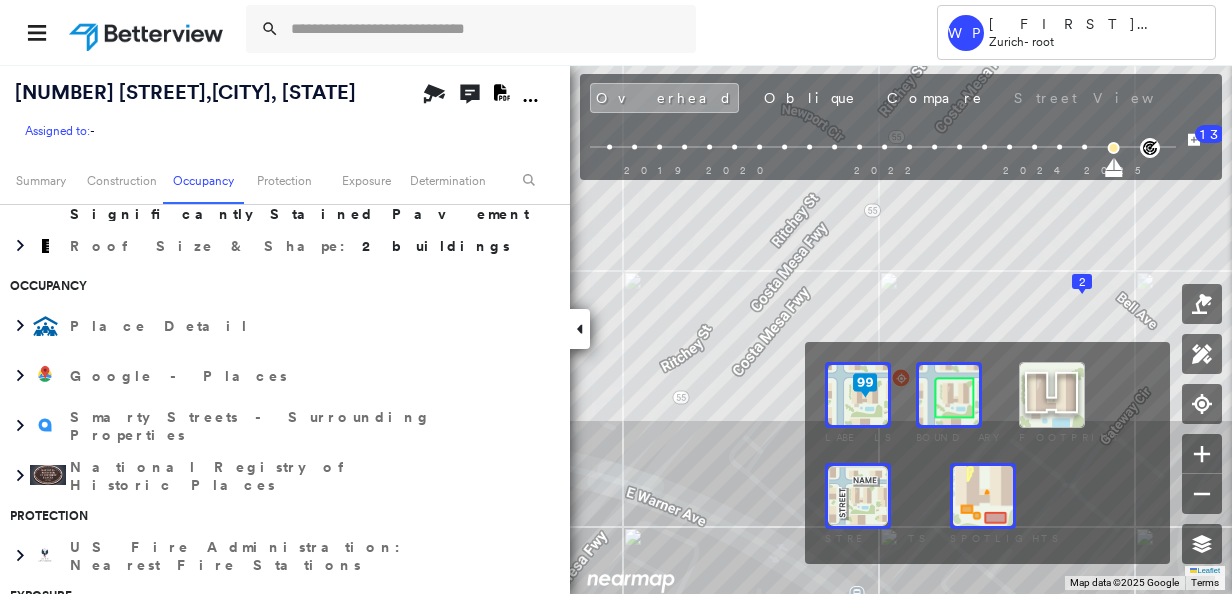 click at bounding box center [858, 496] 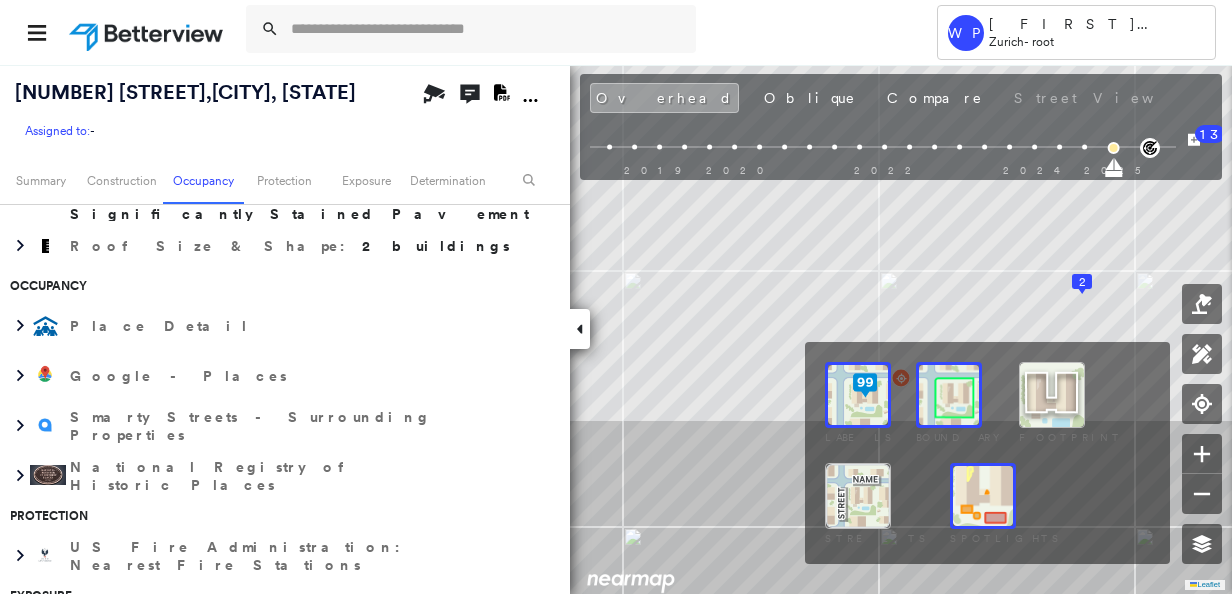 click at bounding box center [858, 496] 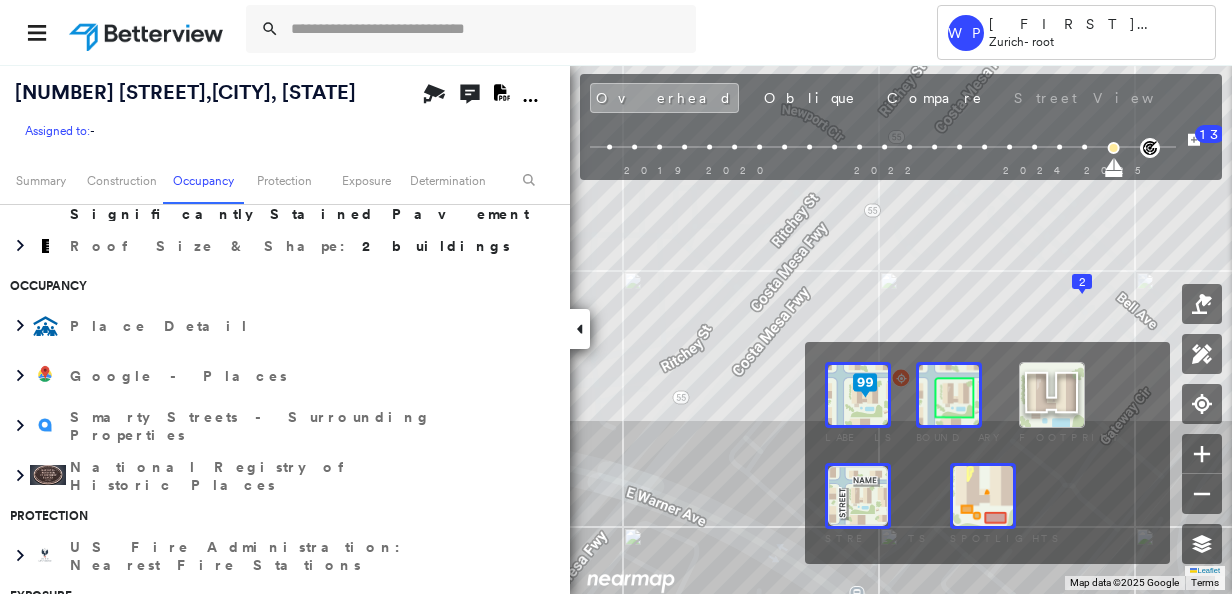 click at bounding box center (858, 496) 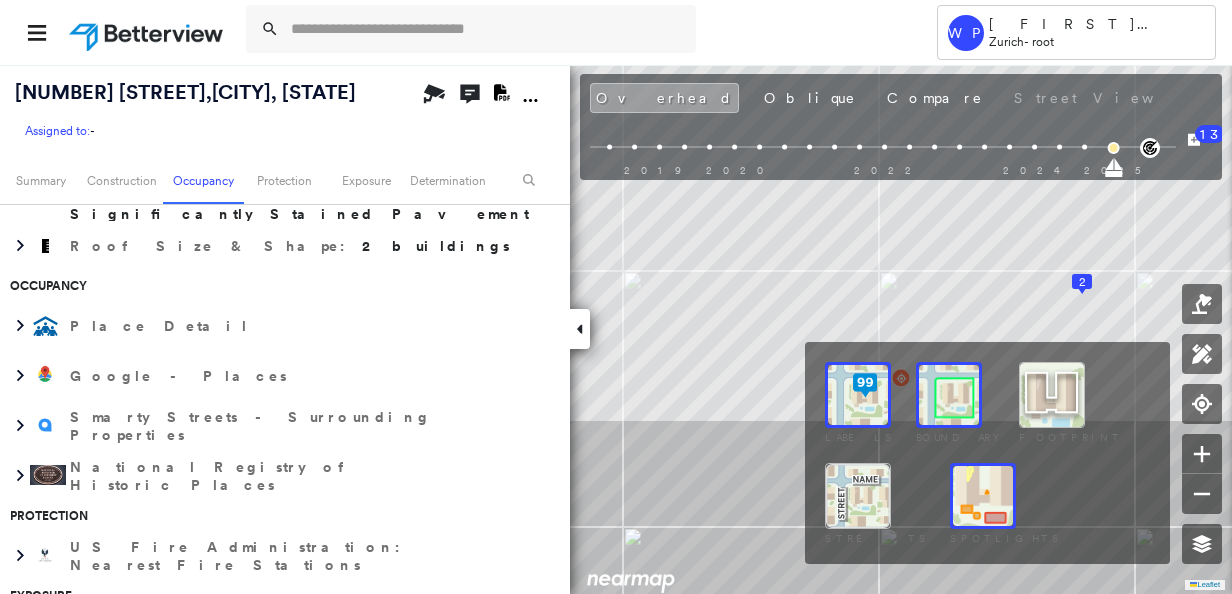 click at bounding box center [858, 496] 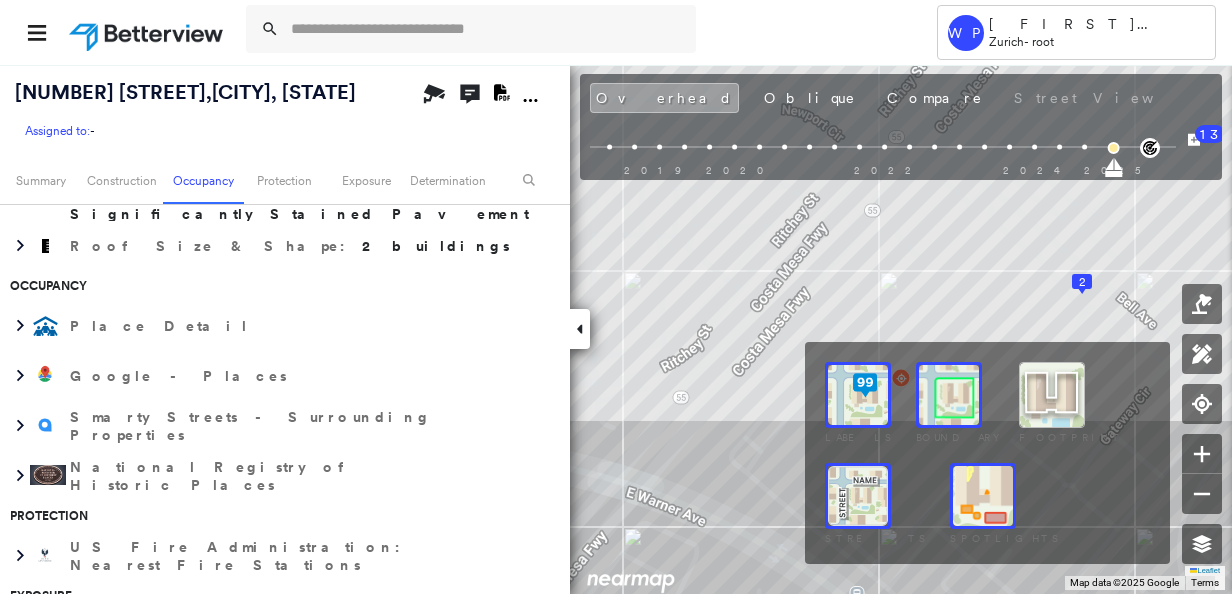 click at bounding box center (858, 496) 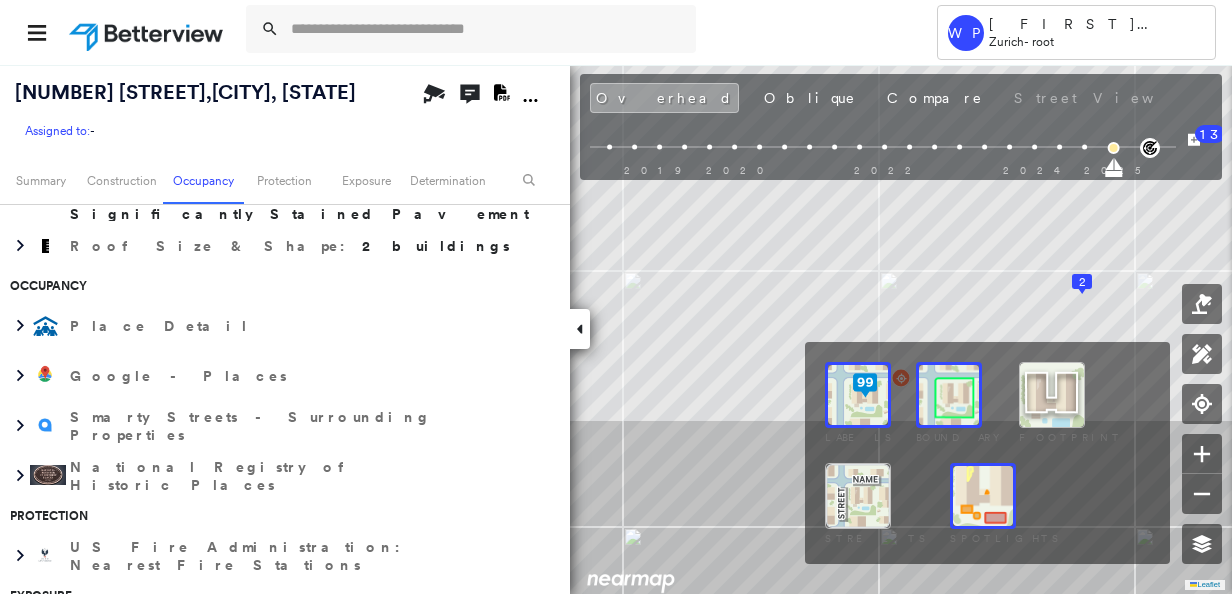 click at bounding box center (858, 496) 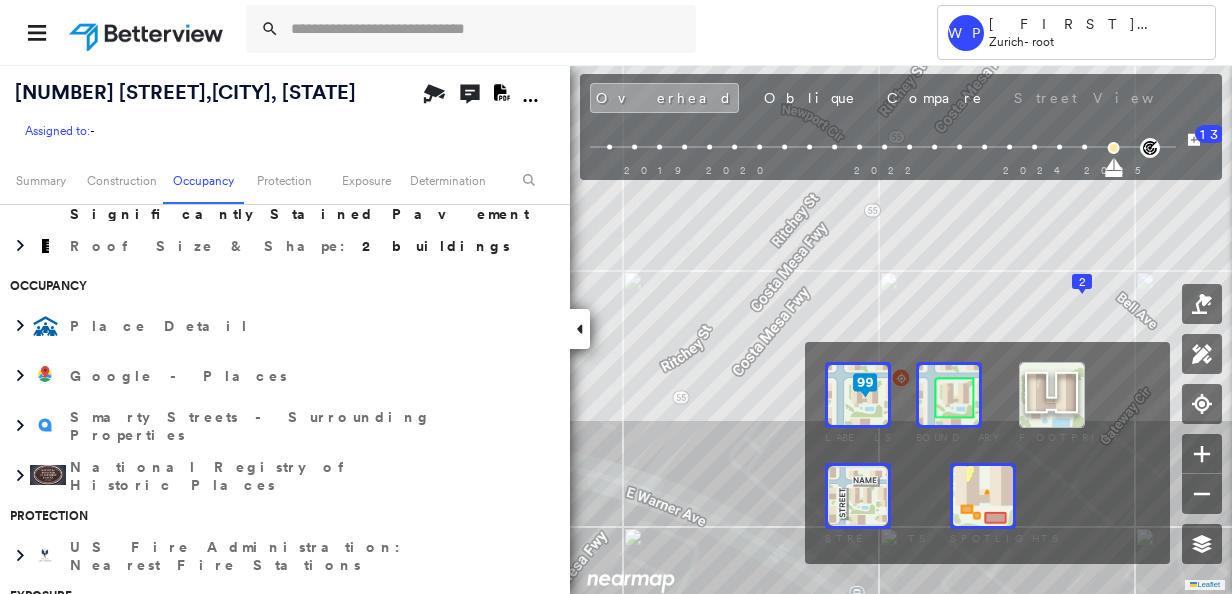 click at bounding box center (1052, 395) 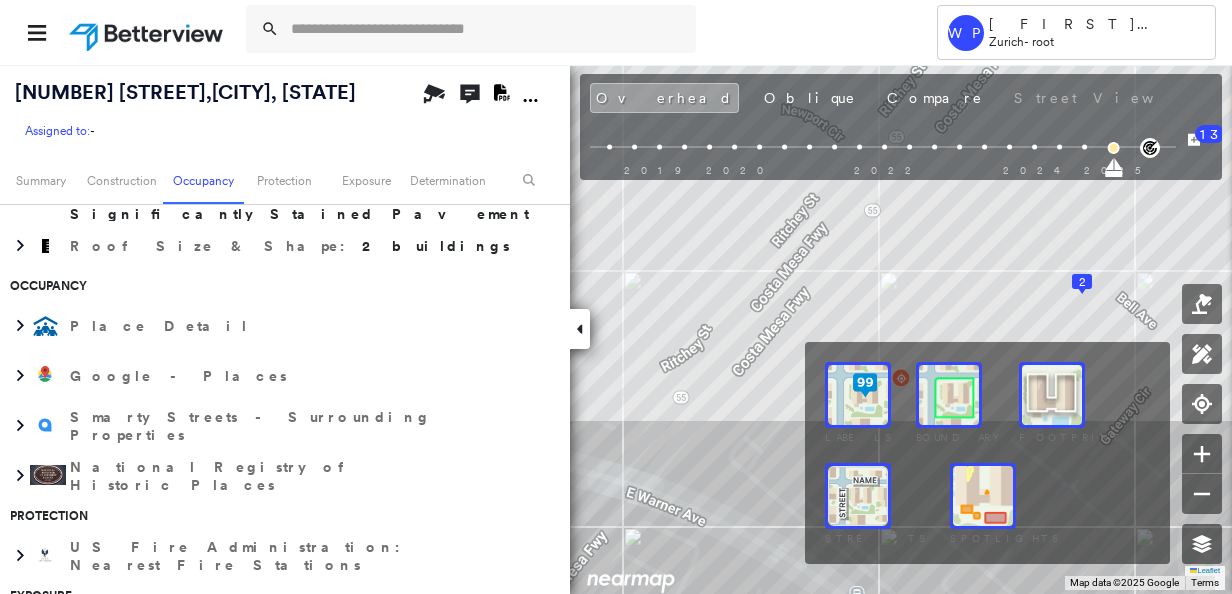 click at bounding box center (1052, 395) 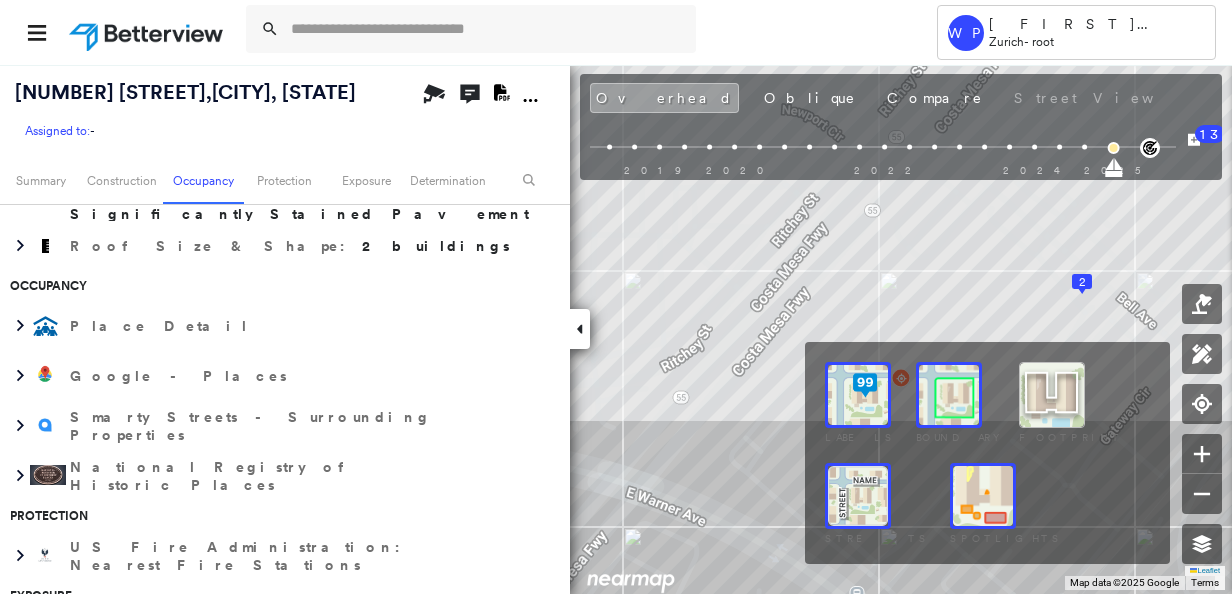 click at bounding box center (858, 496) 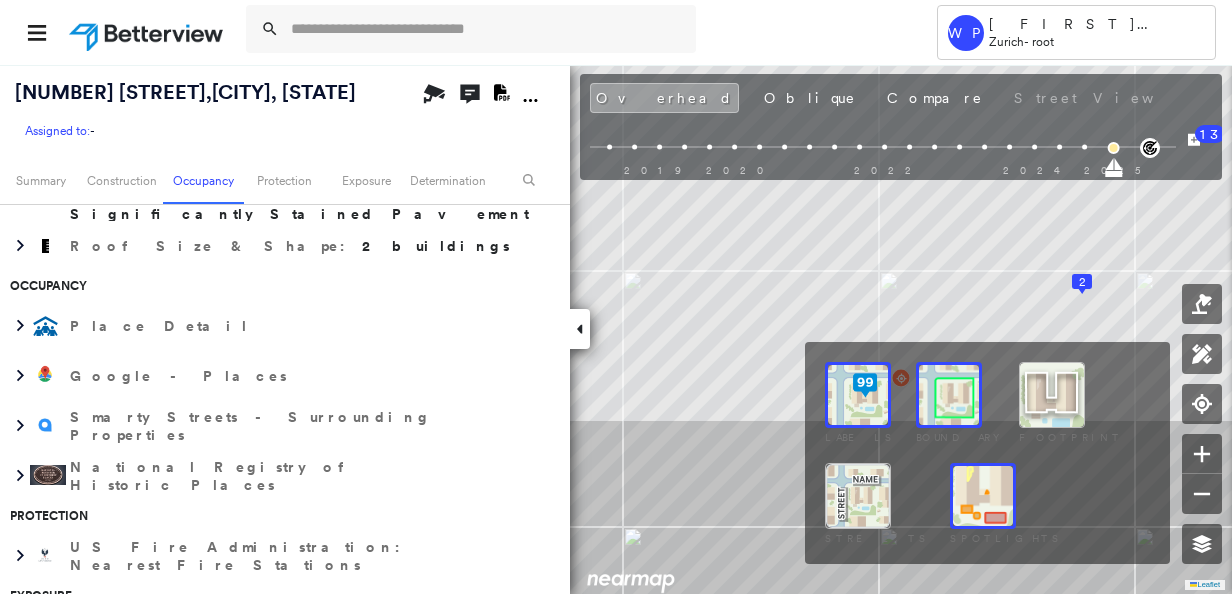 click at bounding box center (858, 395) 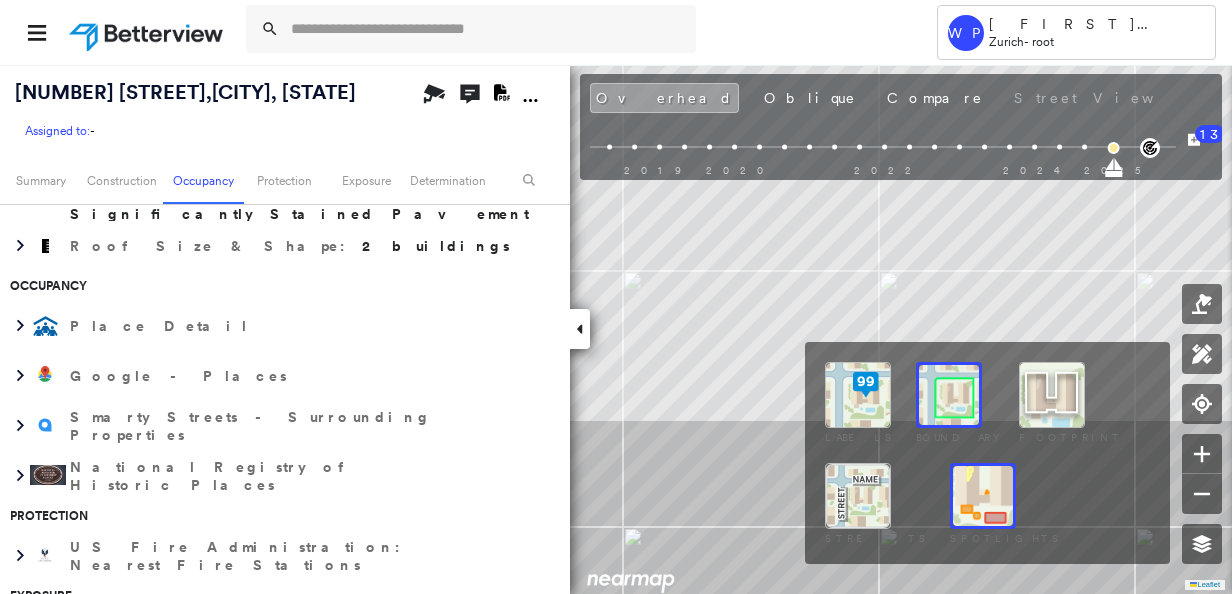 click at bounding box center (858, 395) 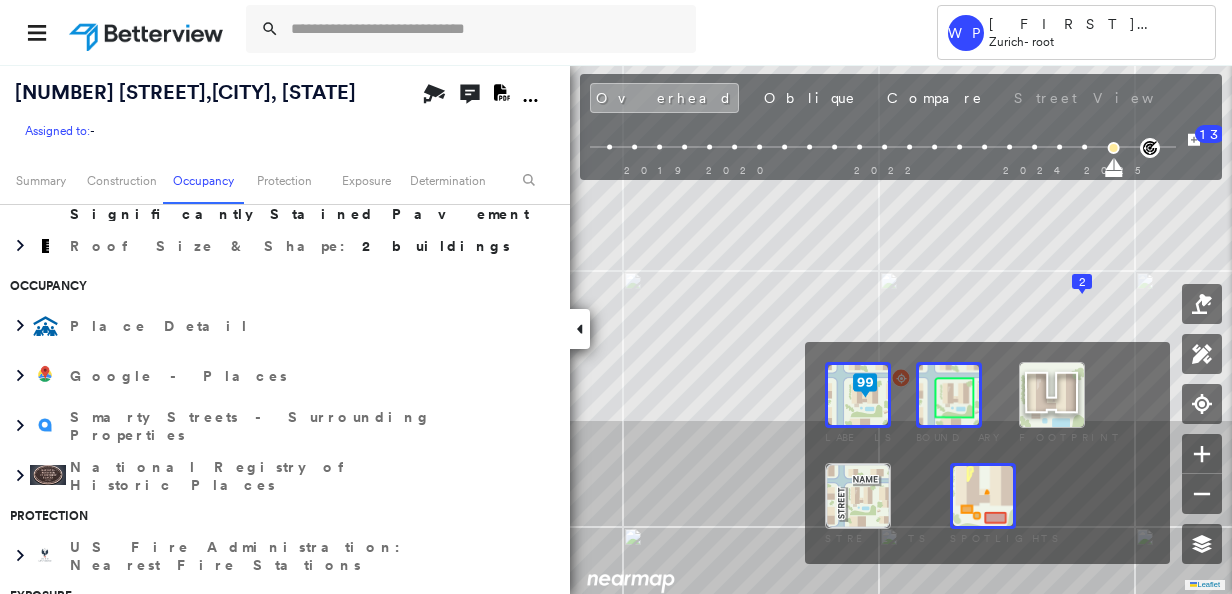 click at bounding box center [983, 496] 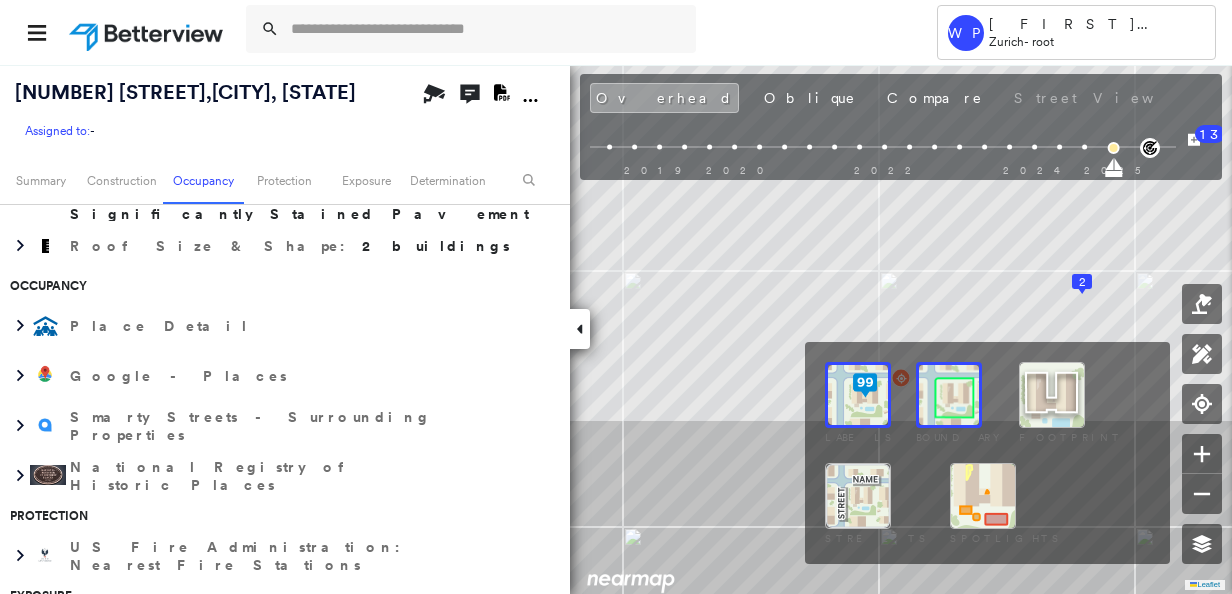 click at bounding box center [983, 496] 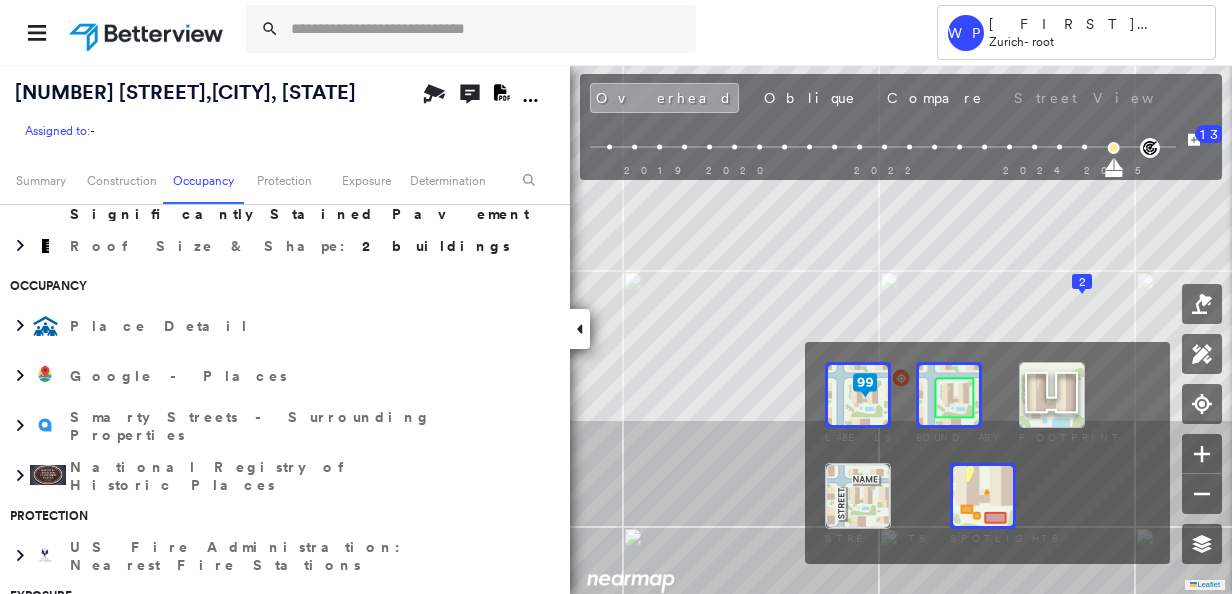 click at bounding box center [983, 496] 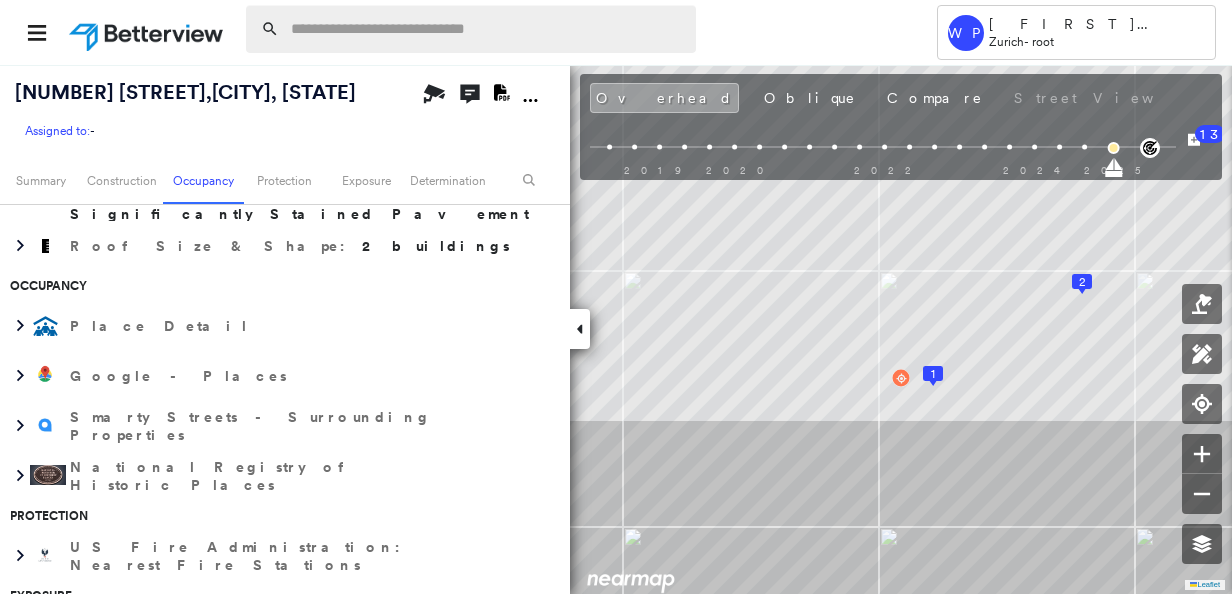 click at bounding box center (487, 29) 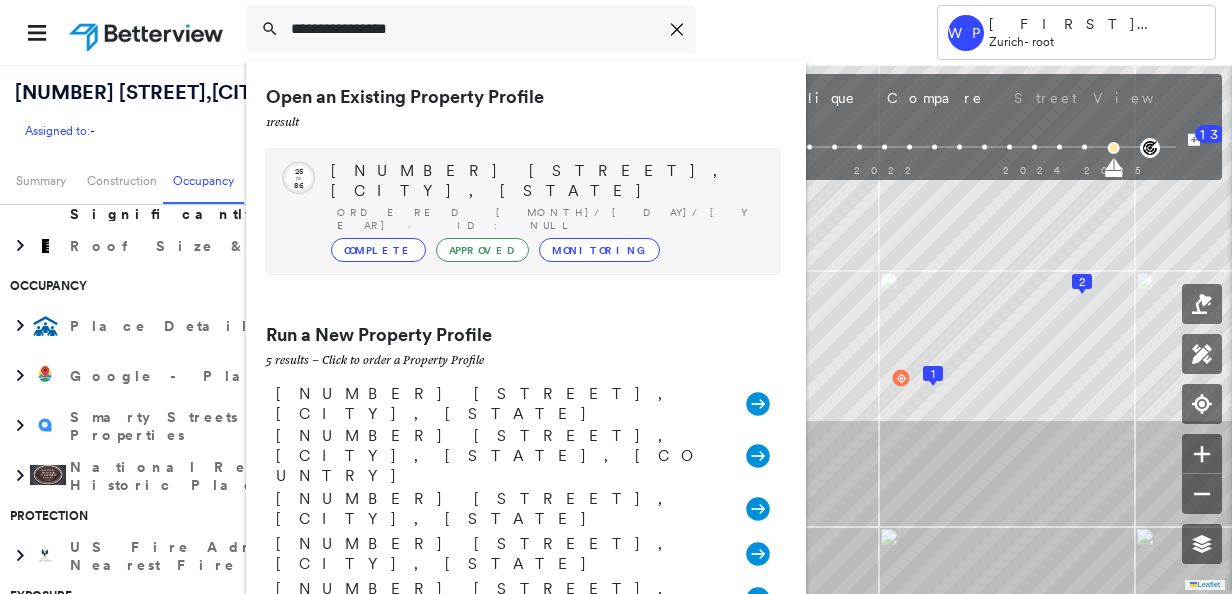 type on "**********" 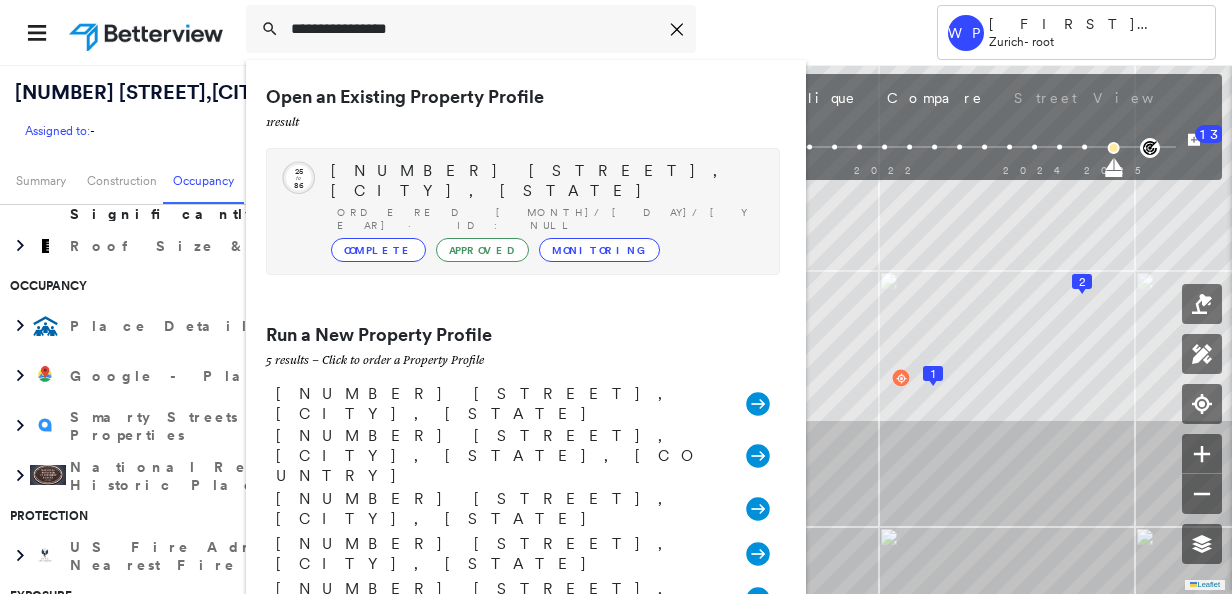click on "[NUMBER] [STREET], [CITY], [STATE]" at bounding box center [545, 181] 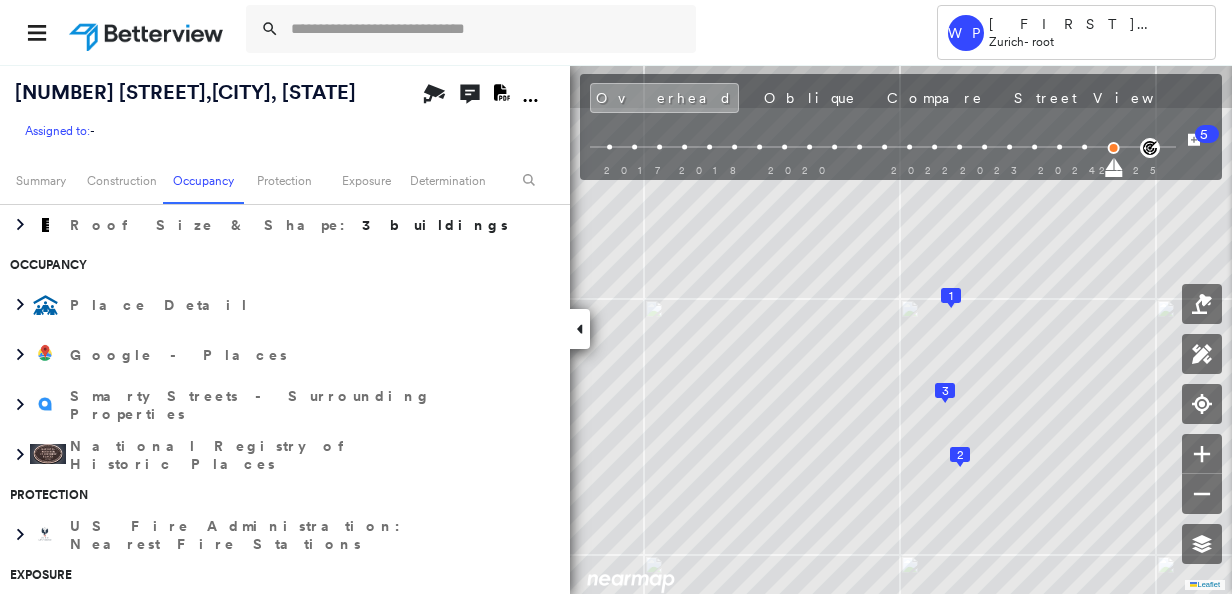 scroll, scrollTop: 643, scrollLeft: 0, axis: vertical 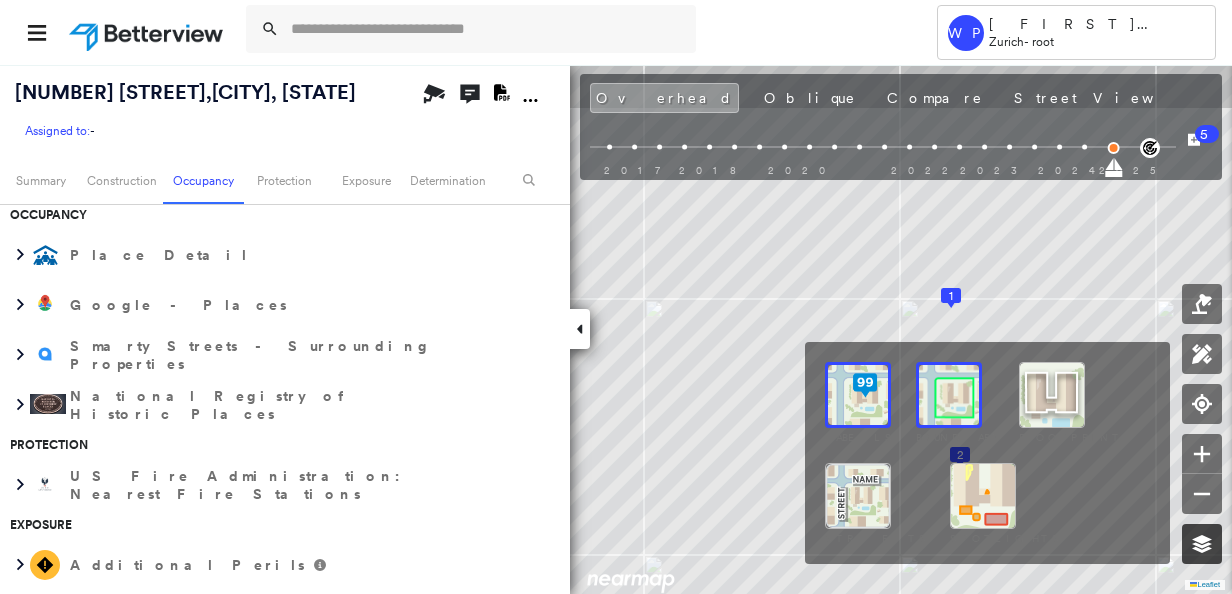 click 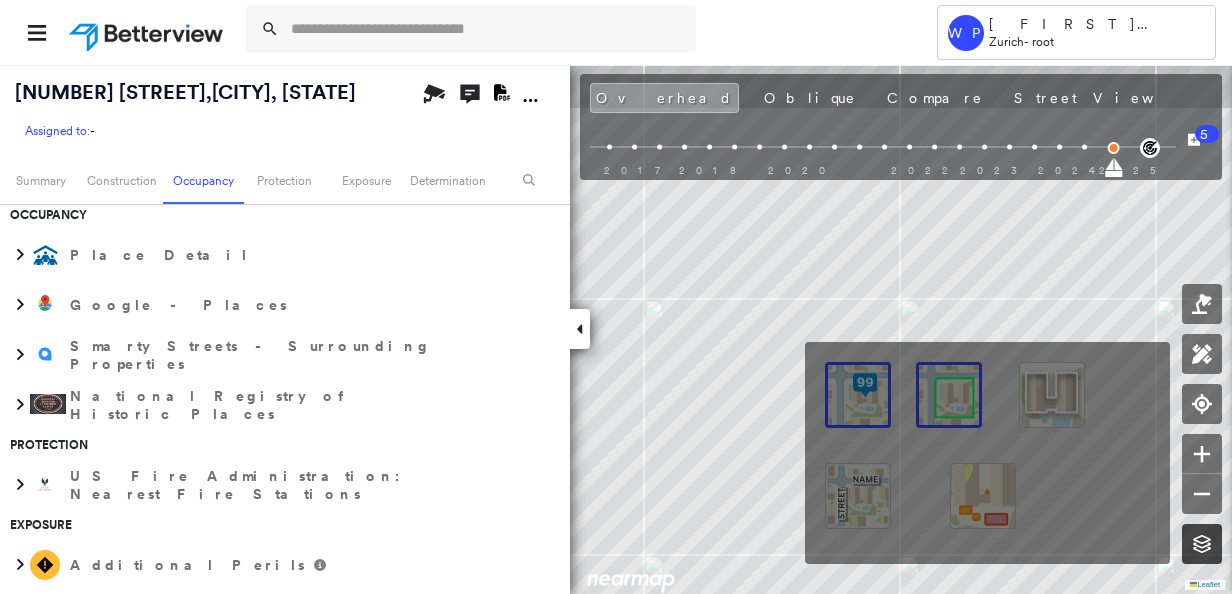 click 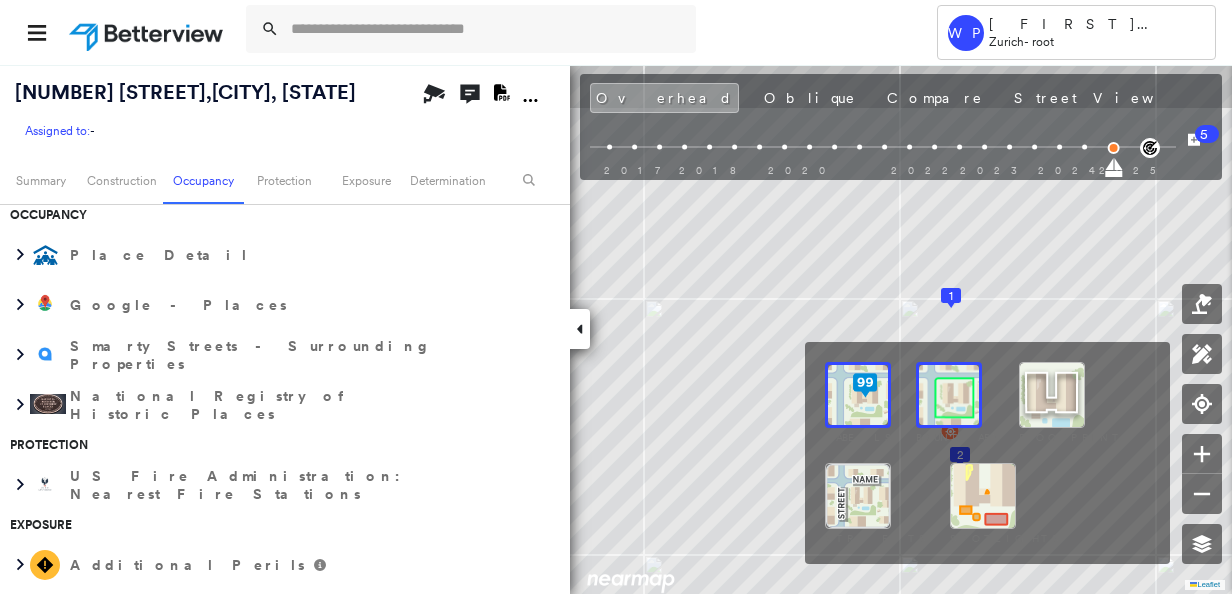 click at bounding box center (983, 496) 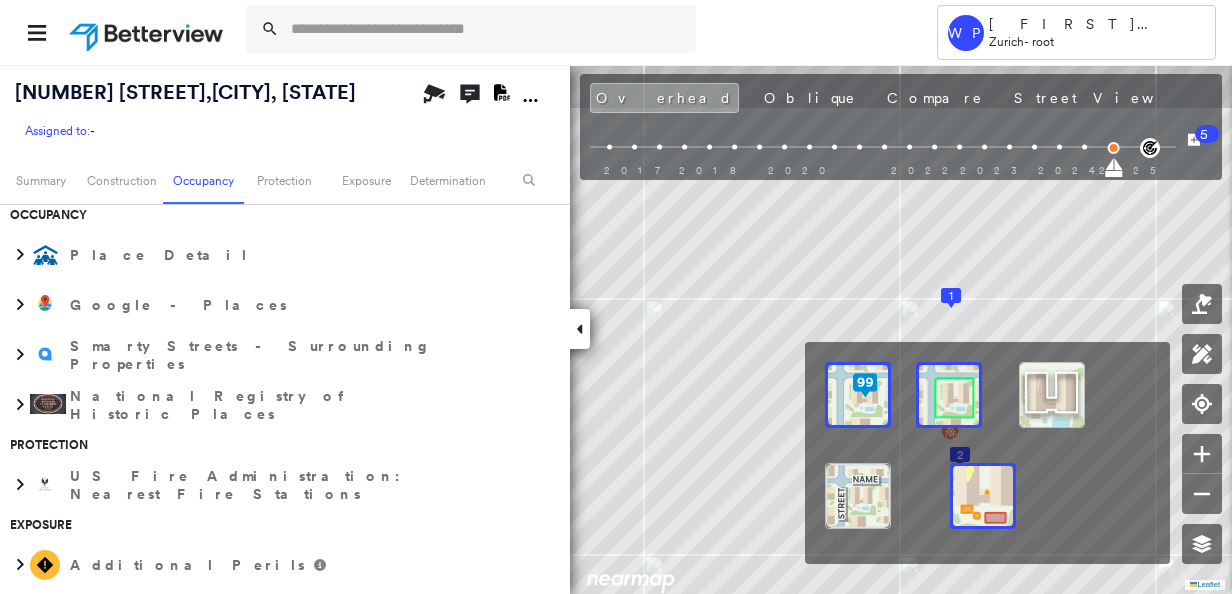 click at bounding box center [858, 496] 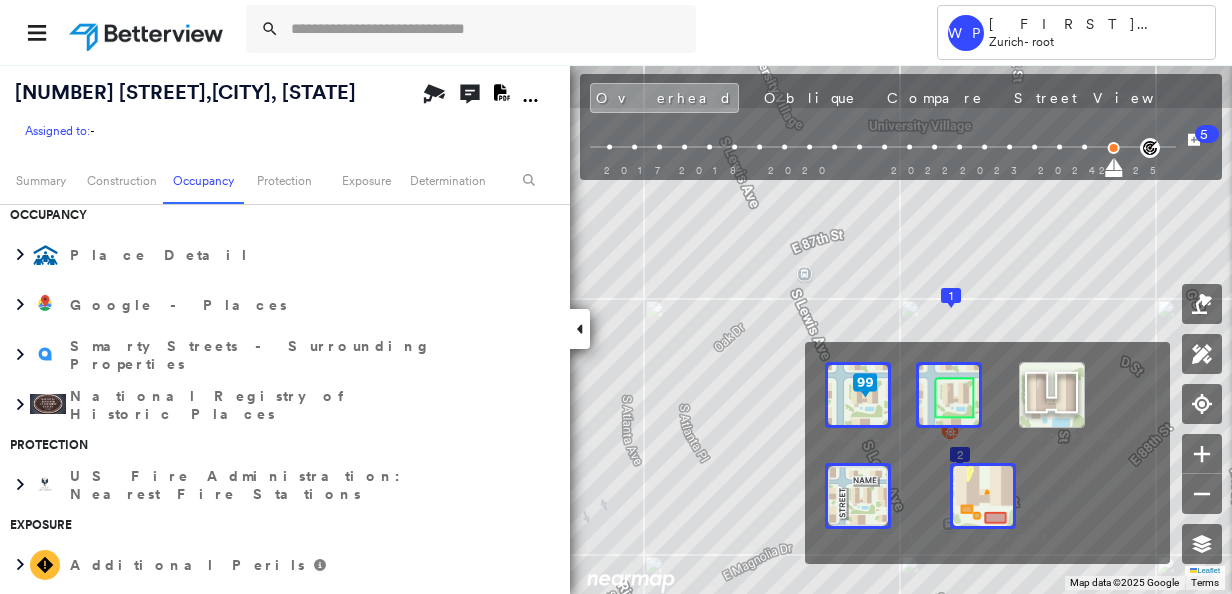 click at bounding box center [858, 395] 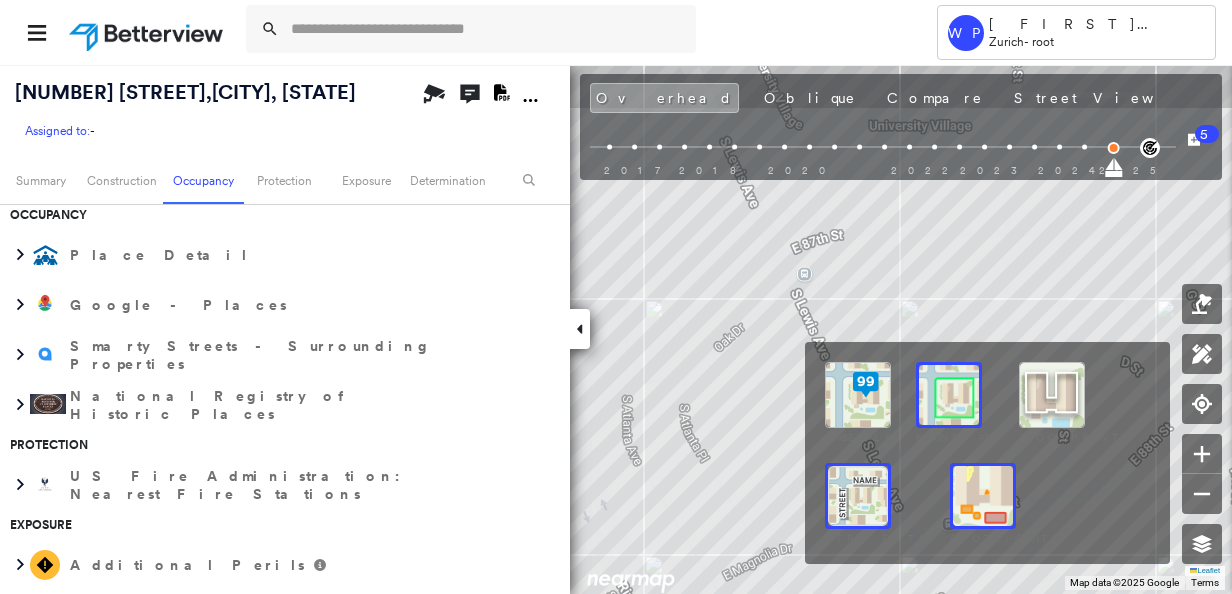 click at bounding box center (858, 395) 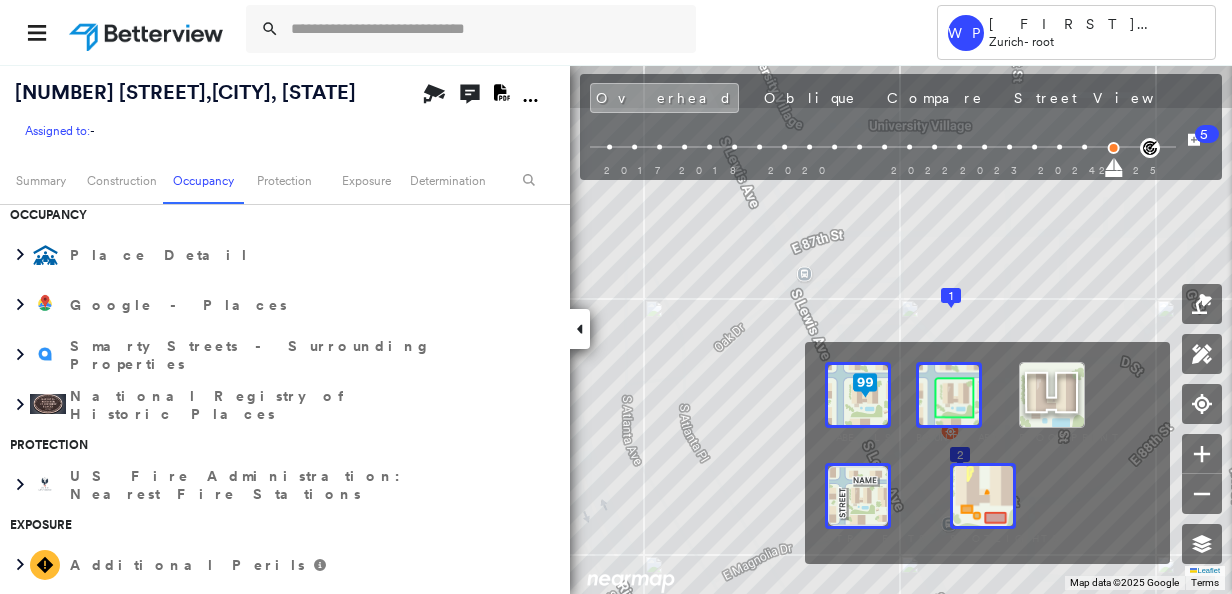 click at bounding box center (1052, 395) 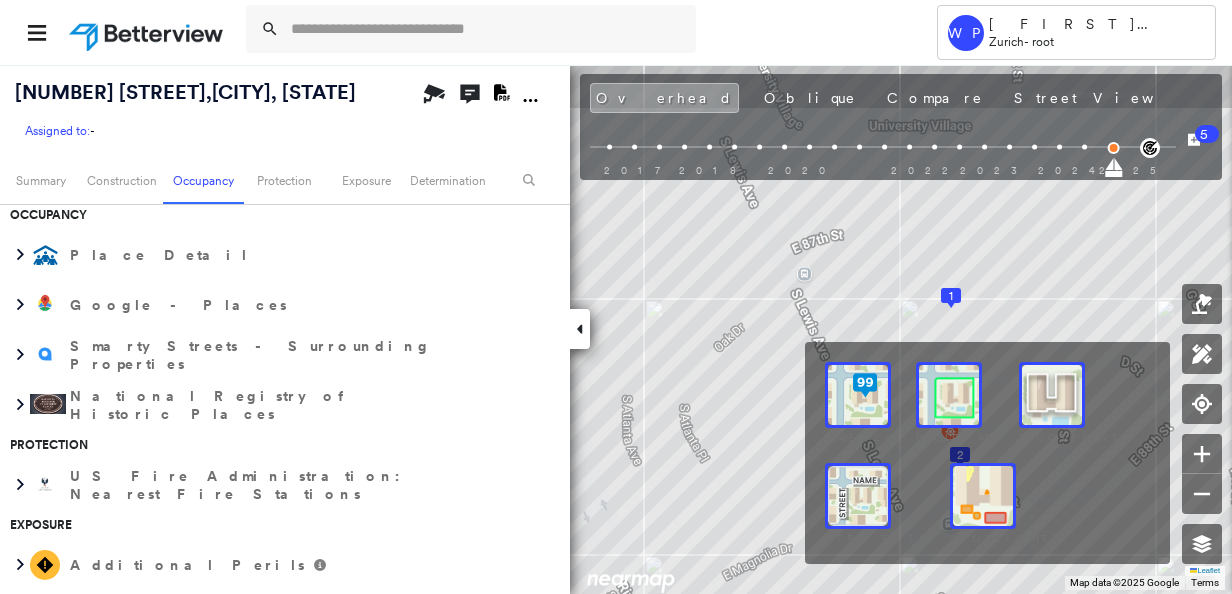 click at bounding box center [983, 496] 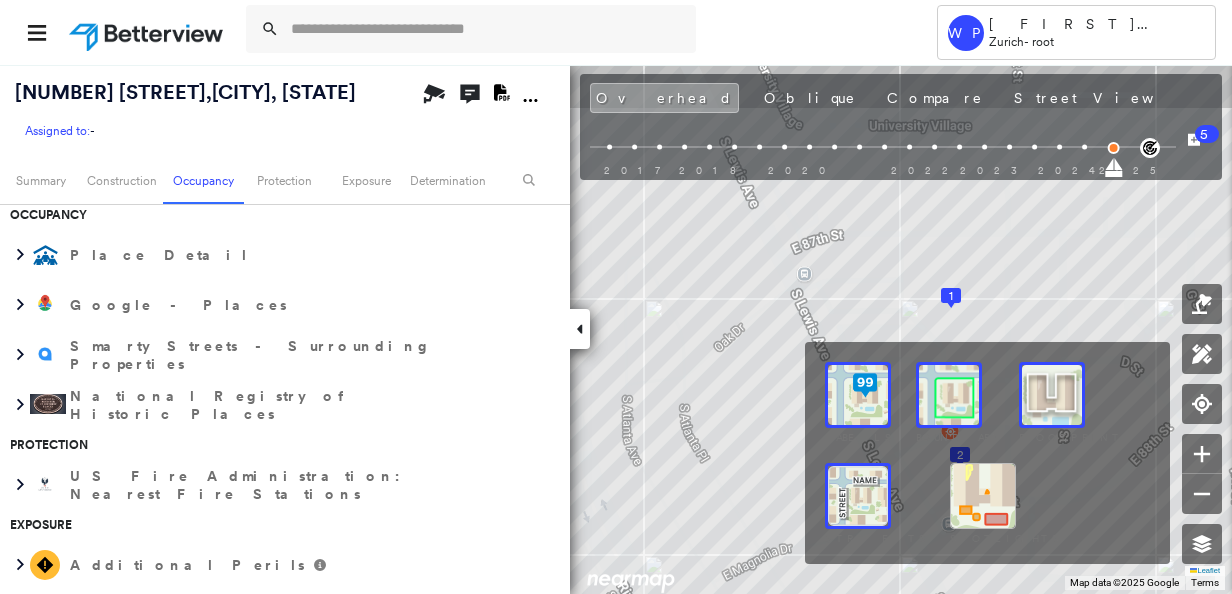 click at bounding box center (983, 496) 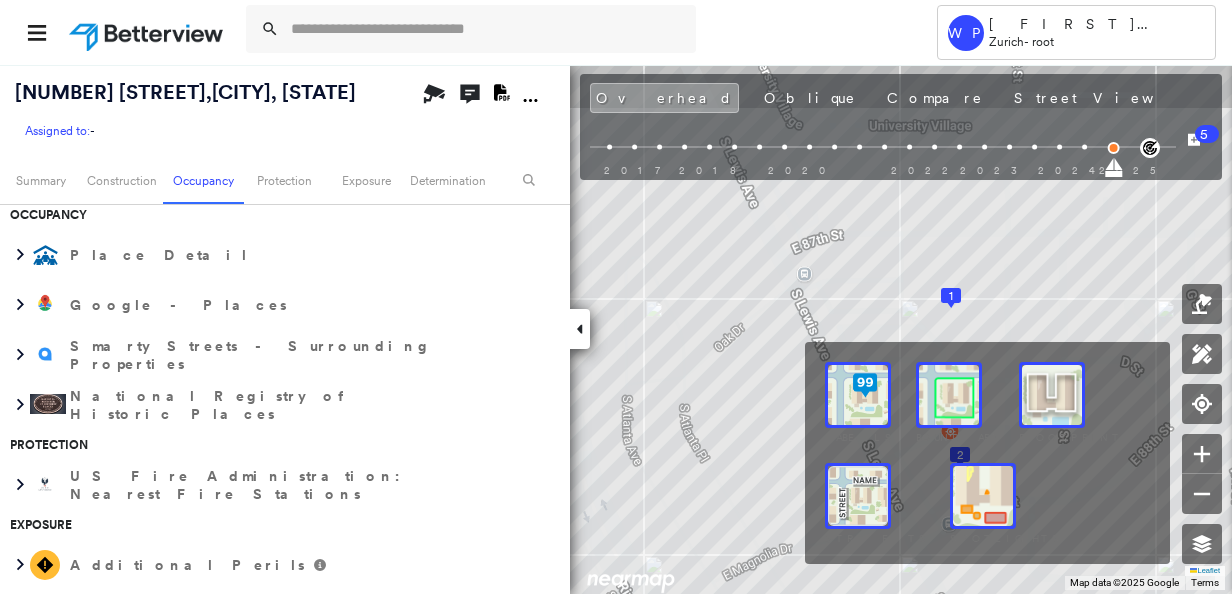 click at bounding box center (983, 496) 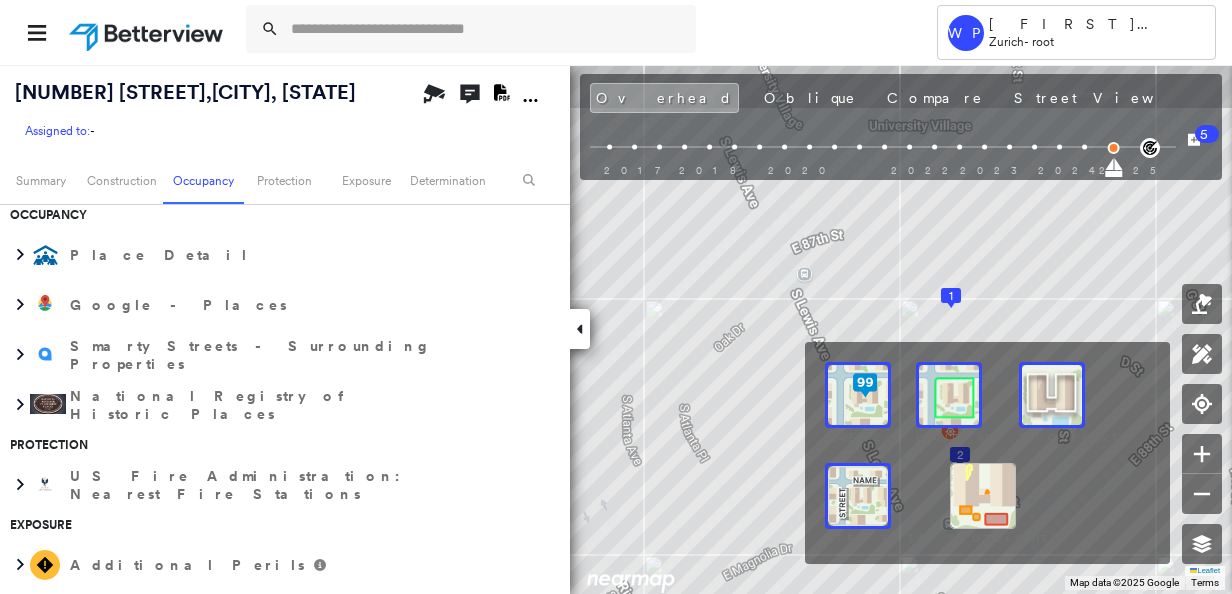 click at bounding box center [983, 496] 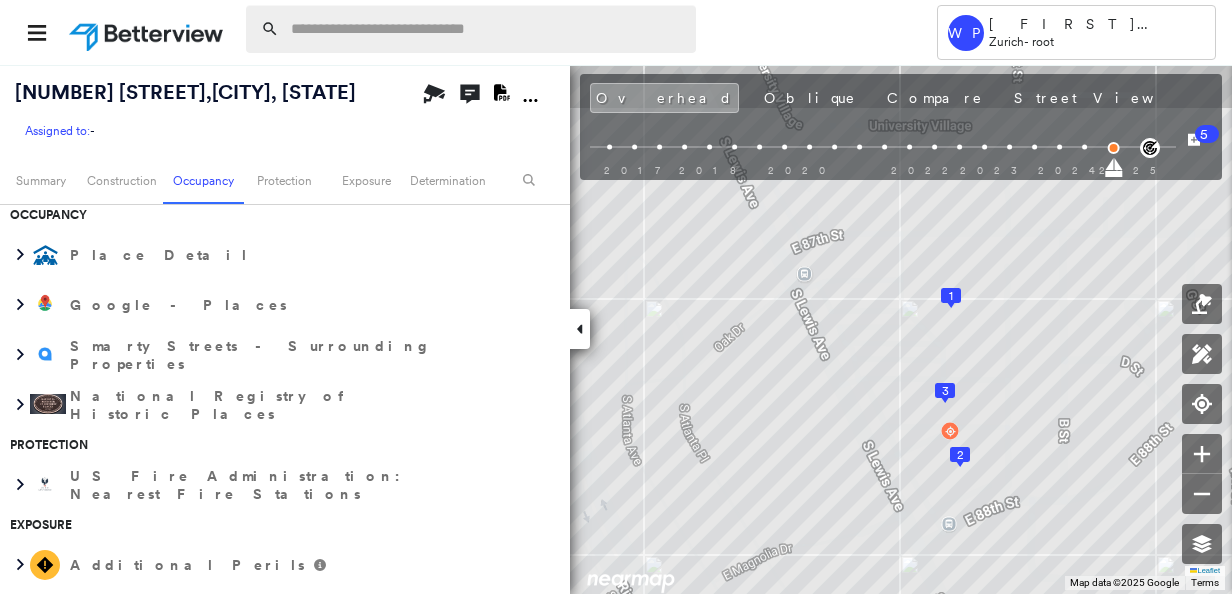 click at bounding box center (487, 29) 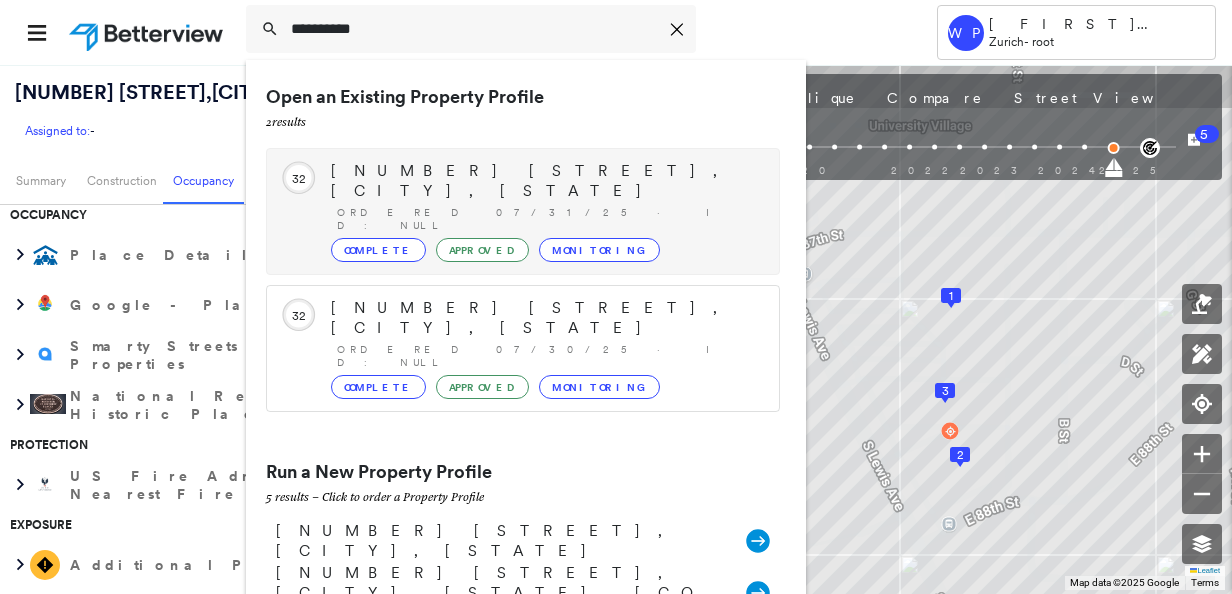 type on "**********" 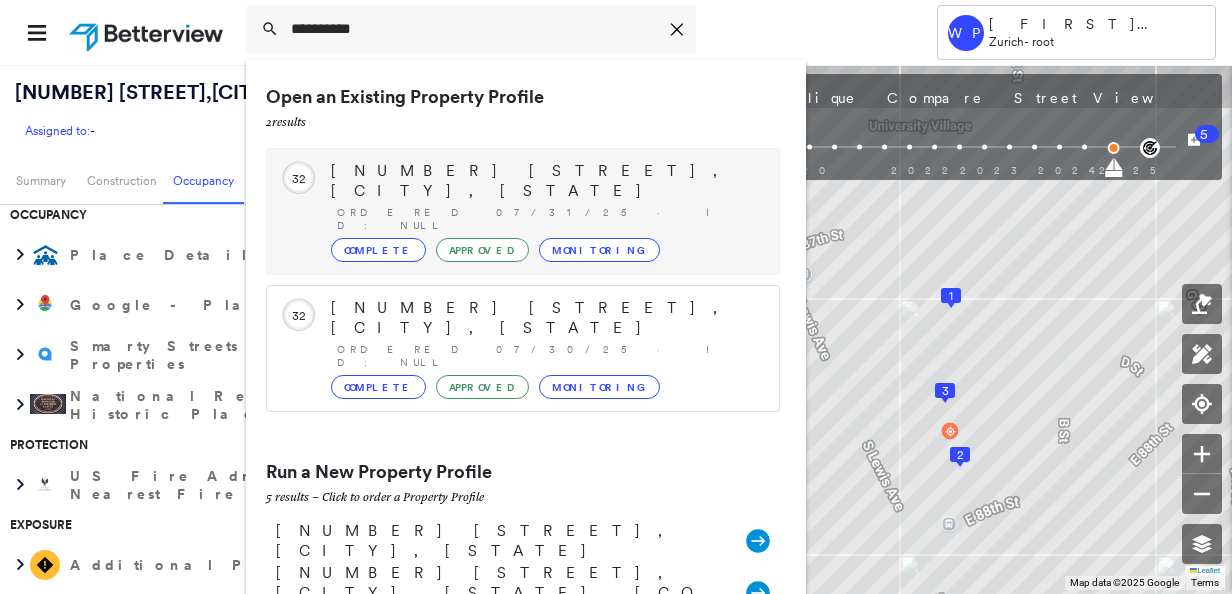 click on "[NUMBER] [STREET], [CITY], [STATE]" at bounding box center (545, 181) 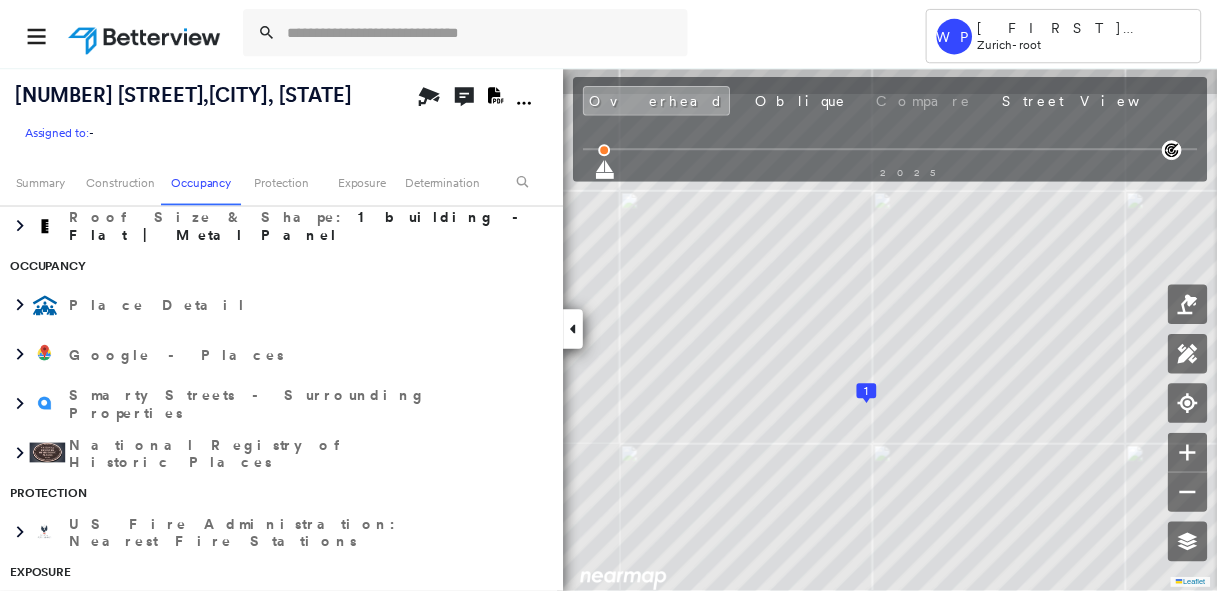 scroll, scrollTop: 643, scrollLeft: 0, axis: vertical 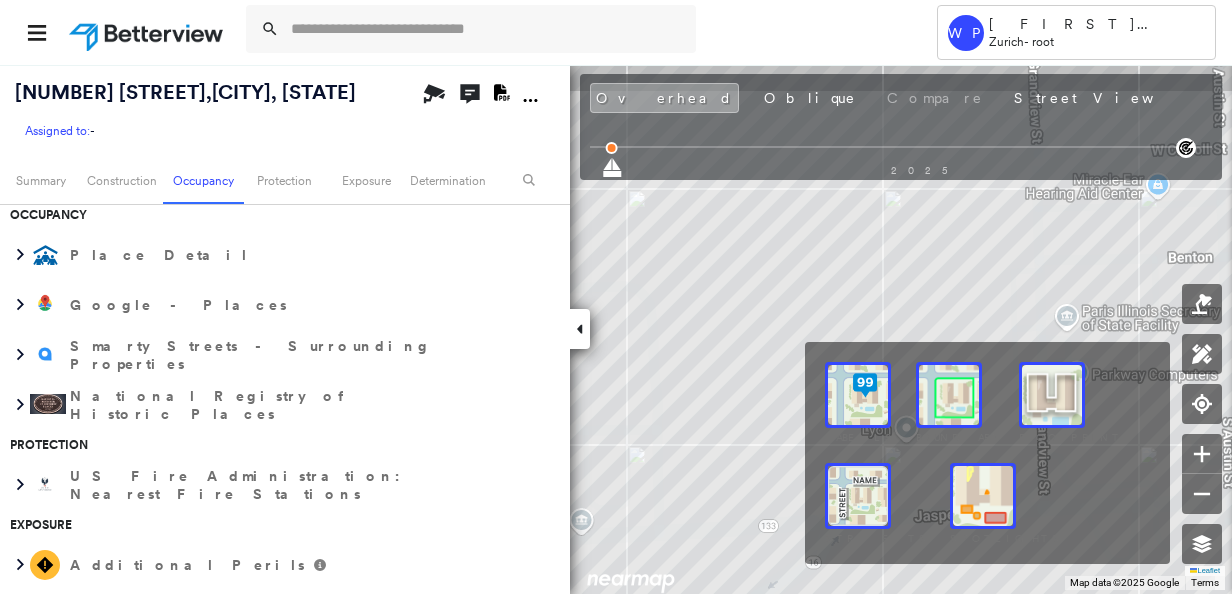 click at bounding box center [983, 496] 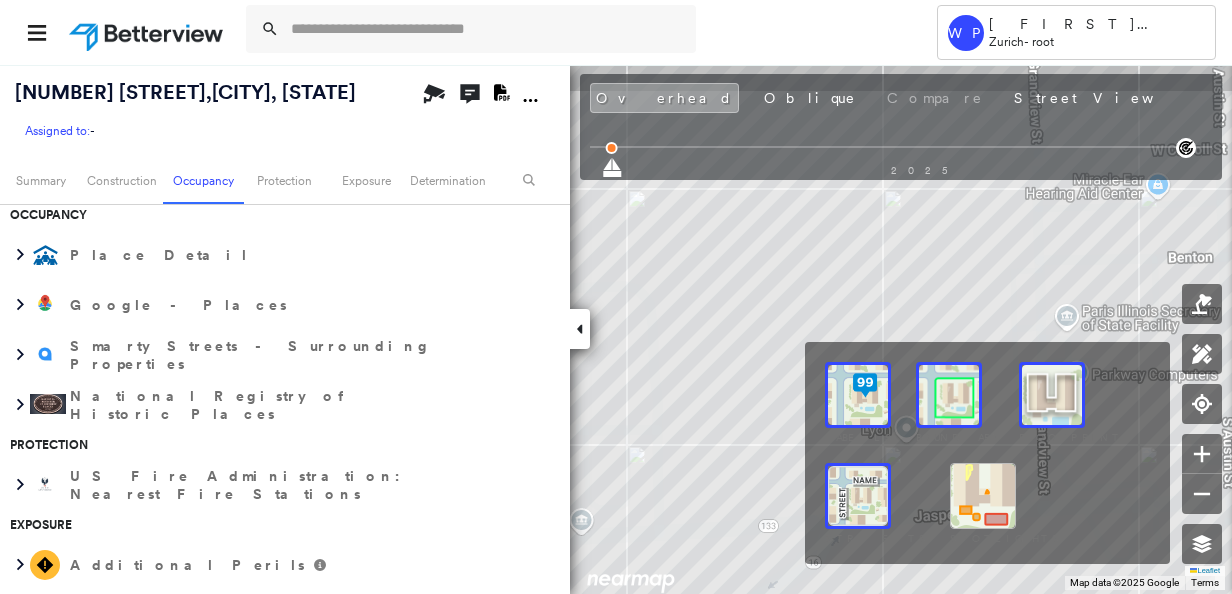 click at bounding box center [983, 496] 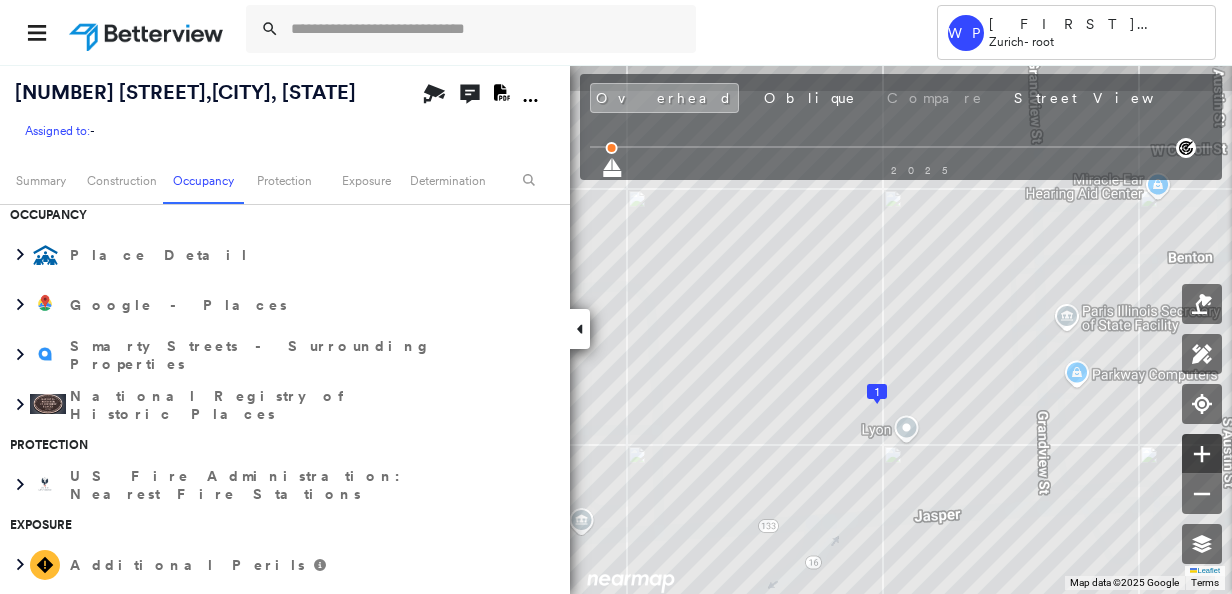click at bounding box center [1202, 454] 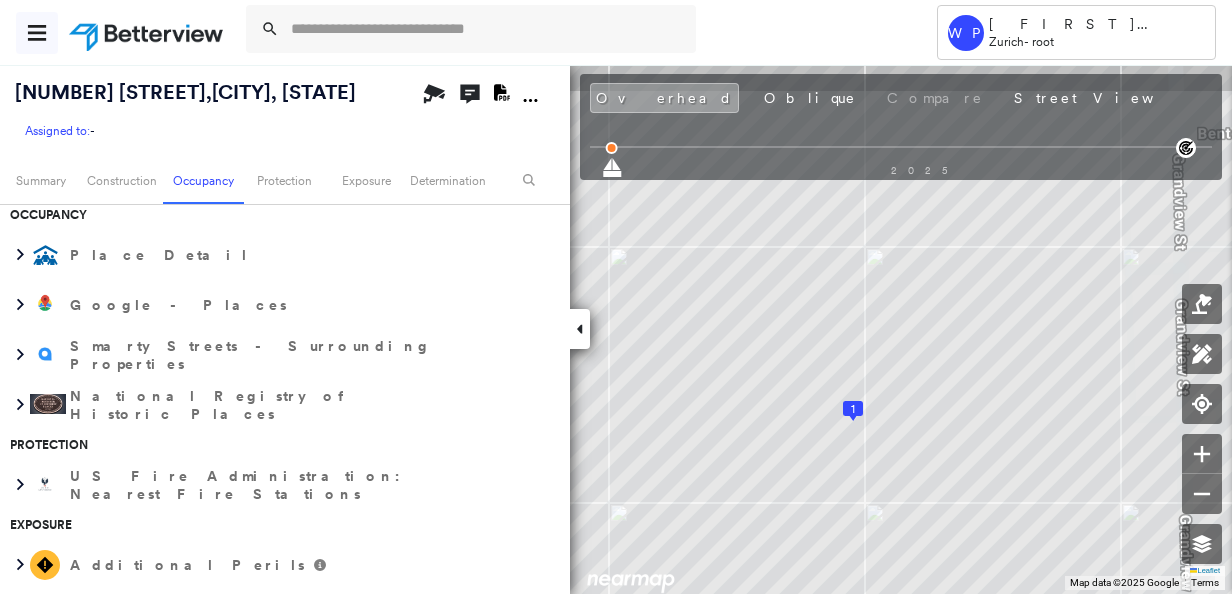 click 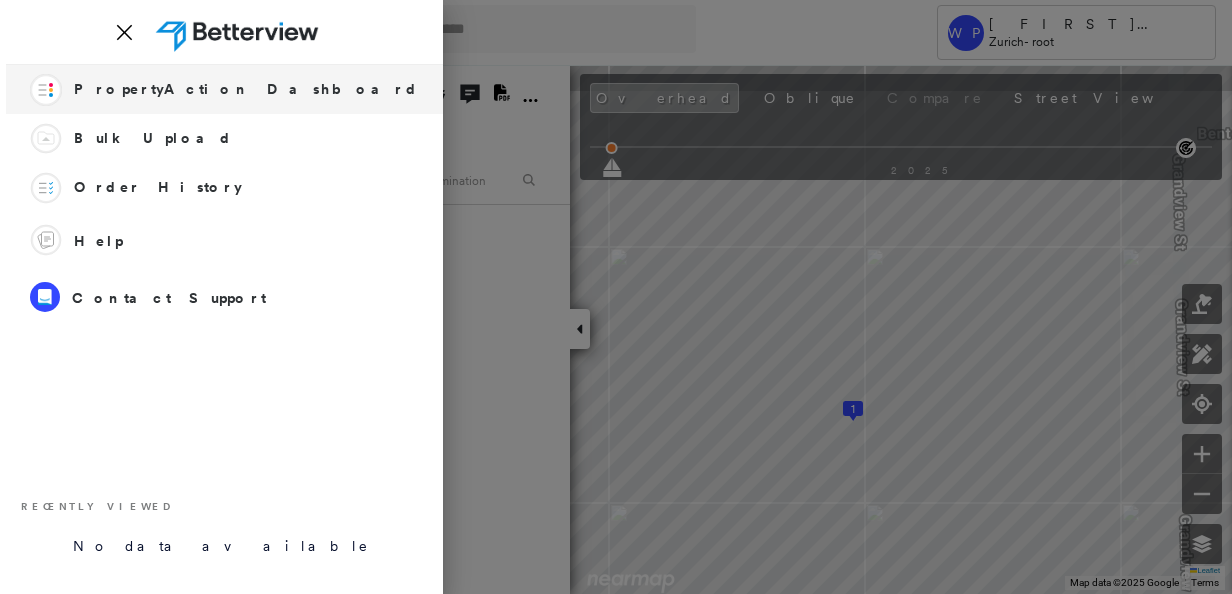 click on "PropertyAction Dashboard" at bounding box center [246, 89] 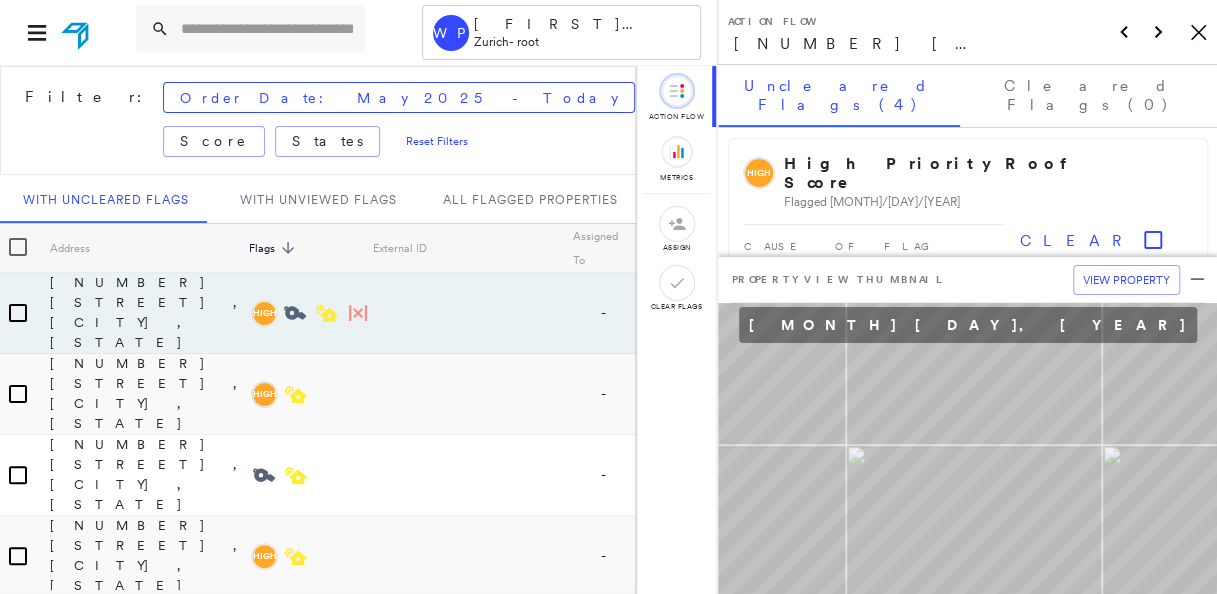 click on "[NUMBER] [STREET], [CITY], [STATE]" at bounding box center (149, 798) 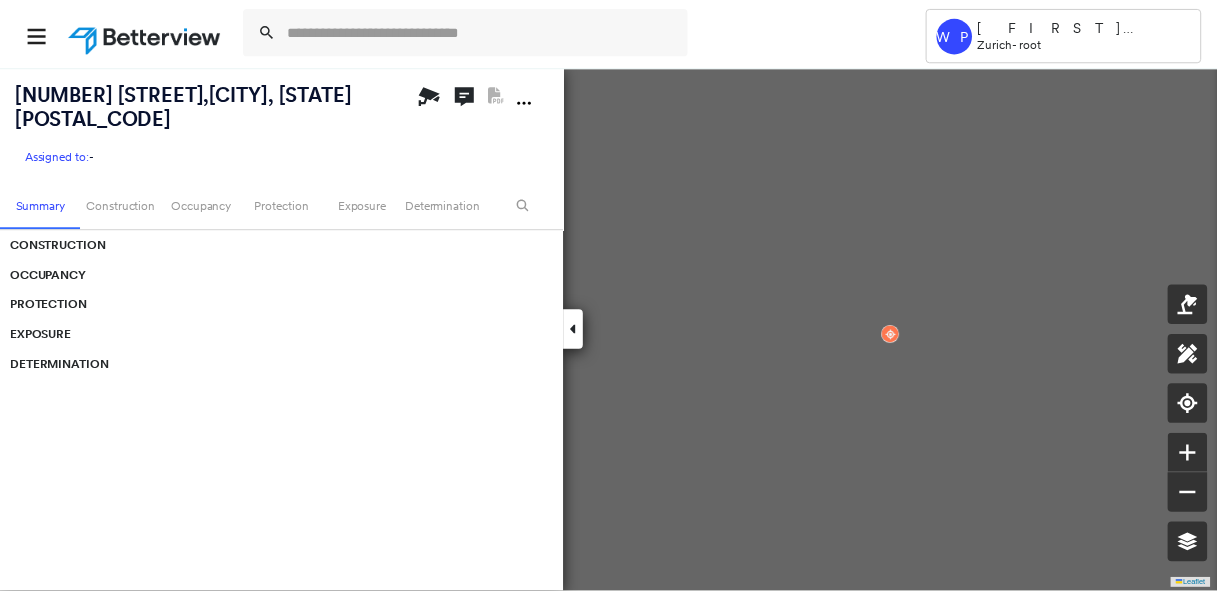 scroll, scrollTop: 0, scrollLeft: 0, axis: both 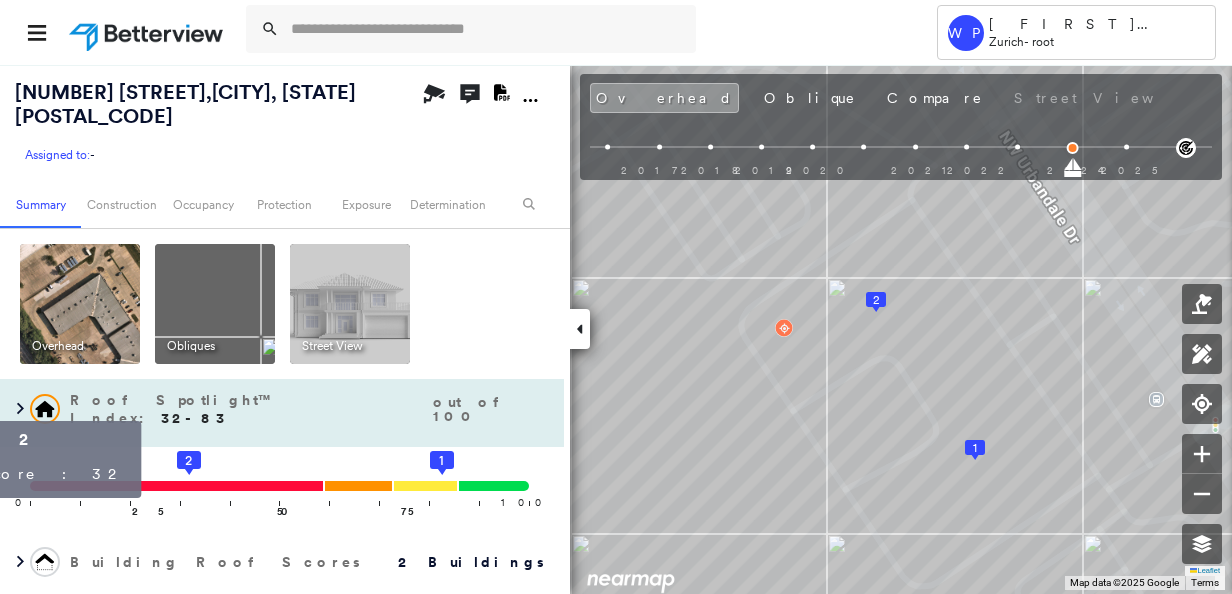 click 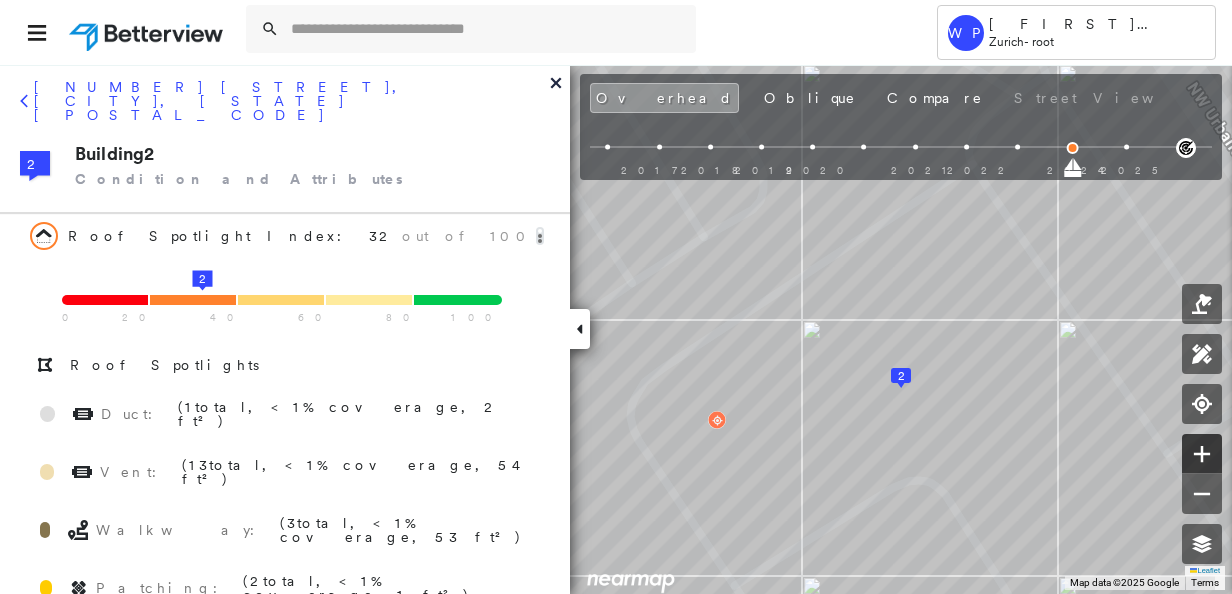 click 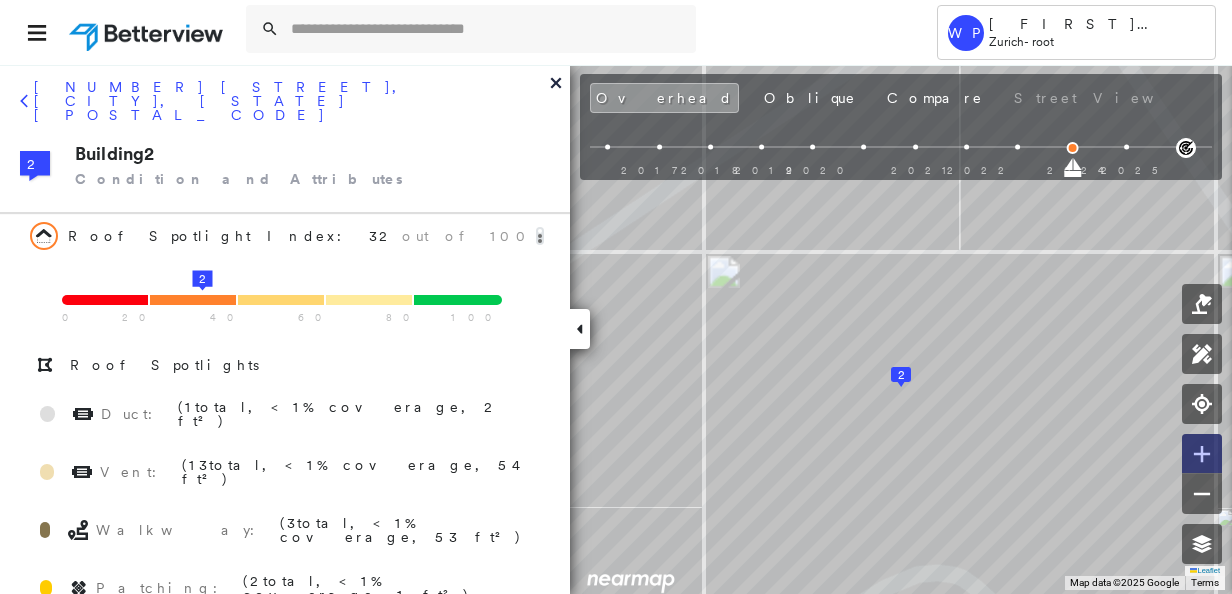 click 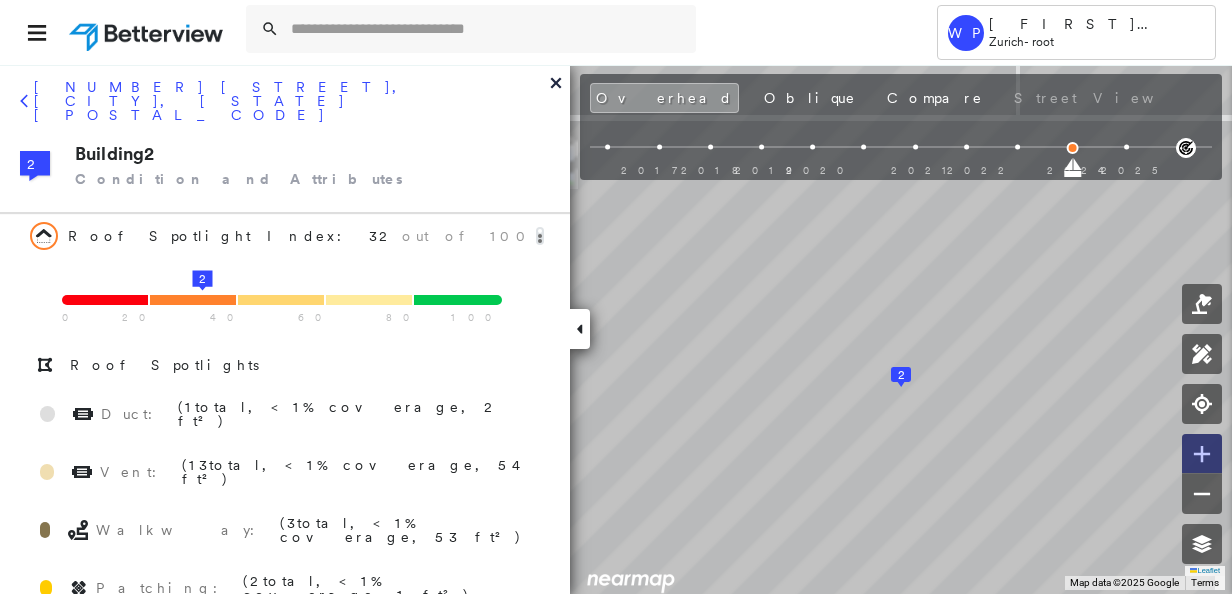 click 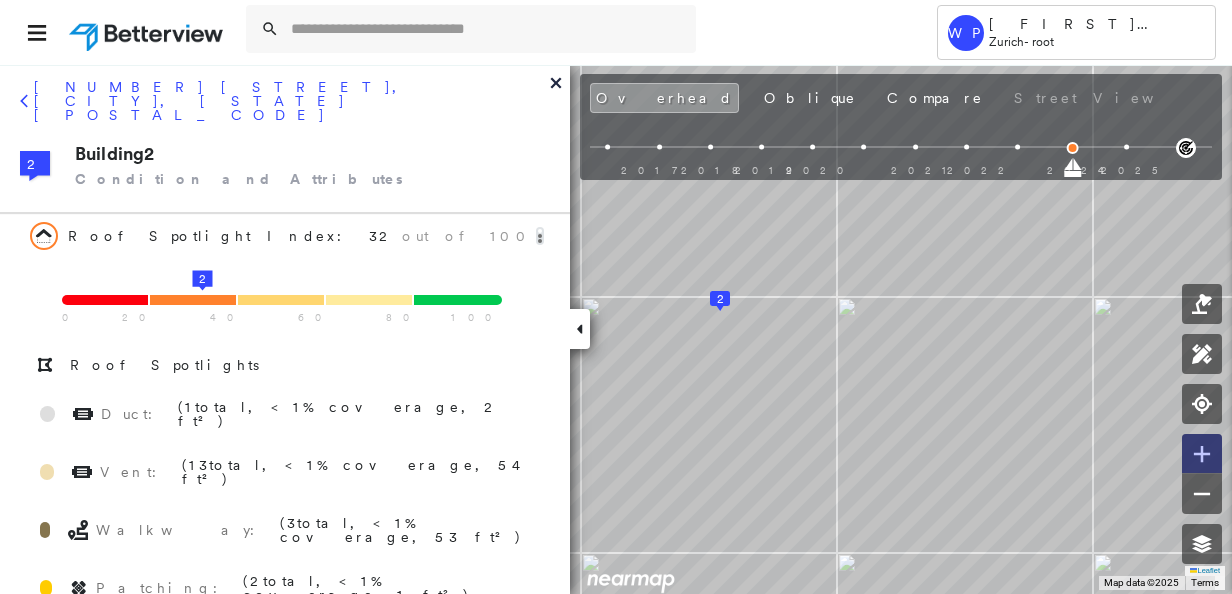 click 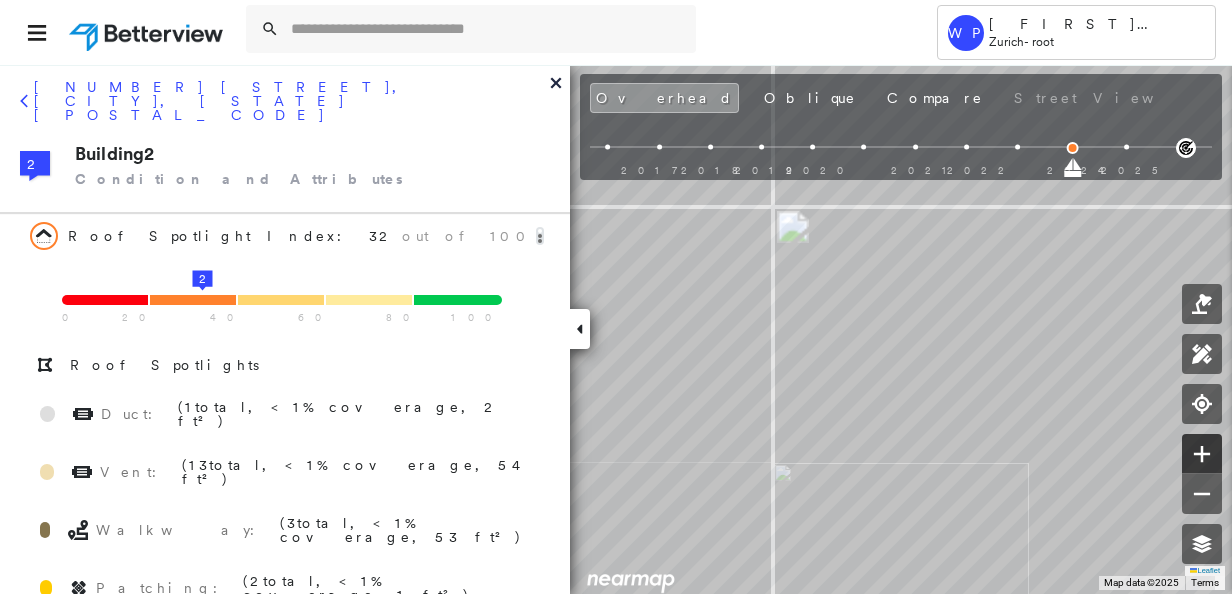 click 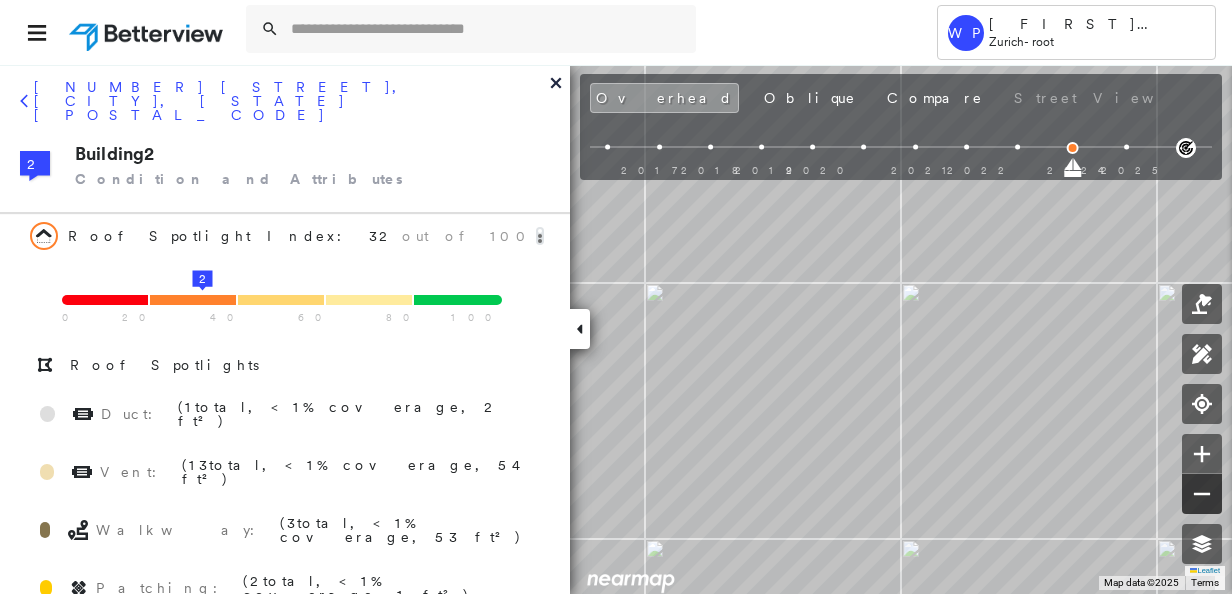 click 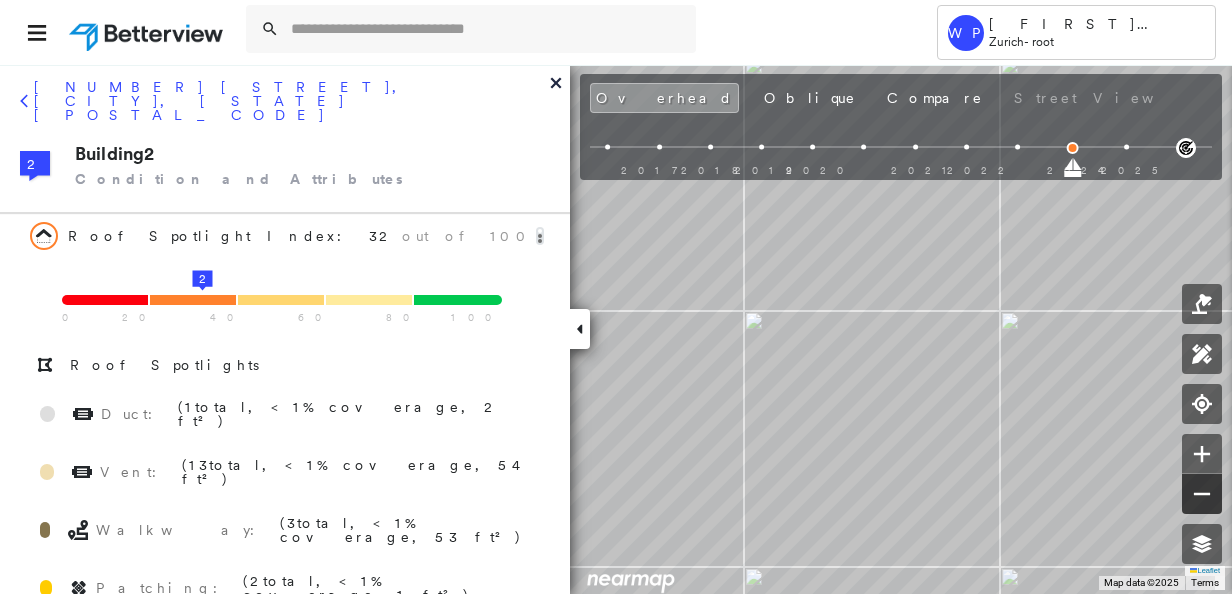 click 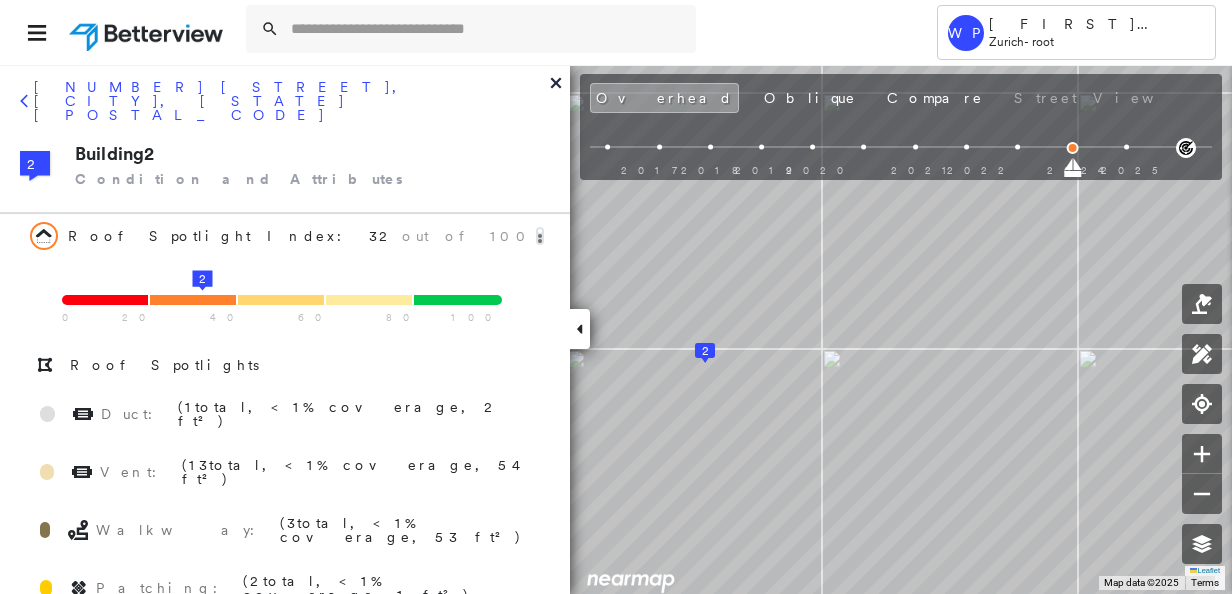 click 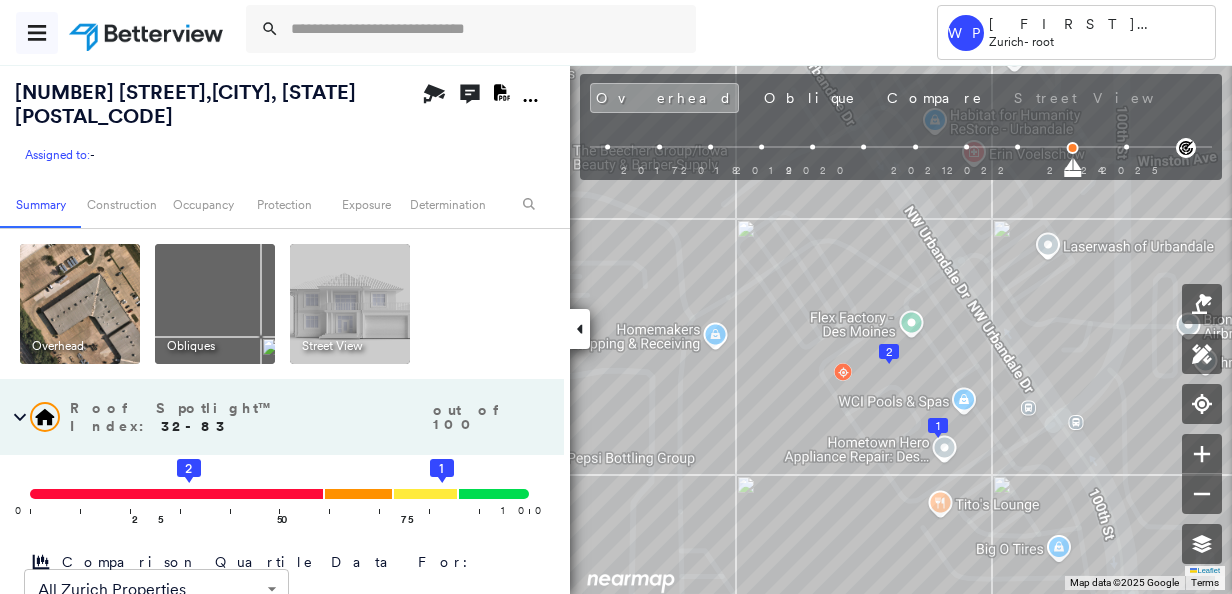 click 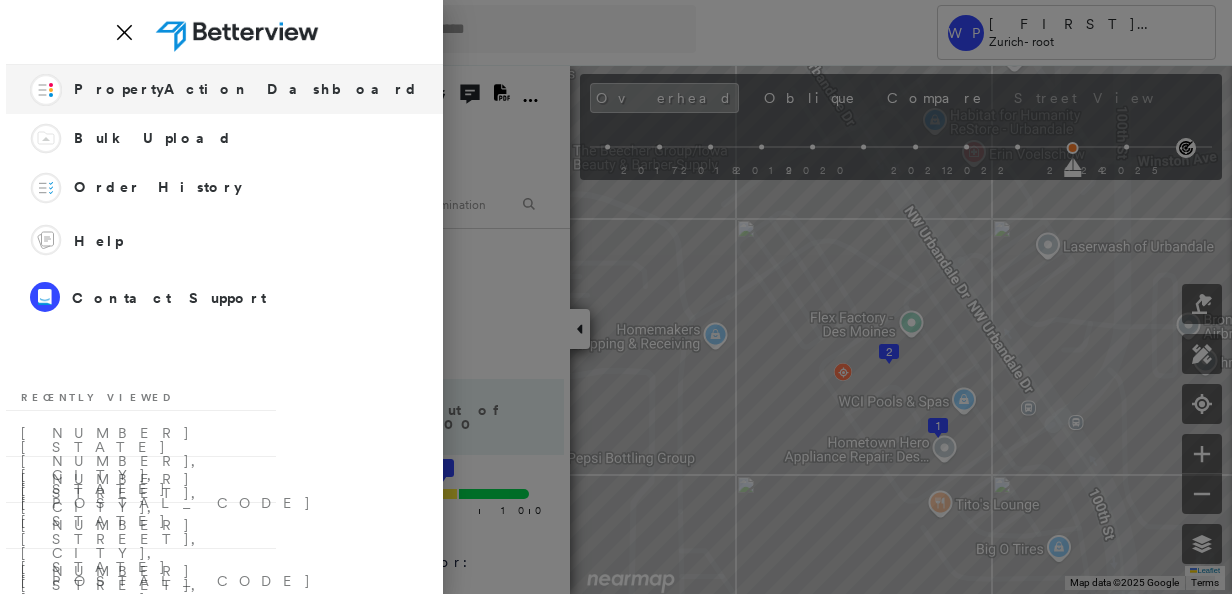 click on "PropertyAction Dashboard" at bounding box center [246, 89] 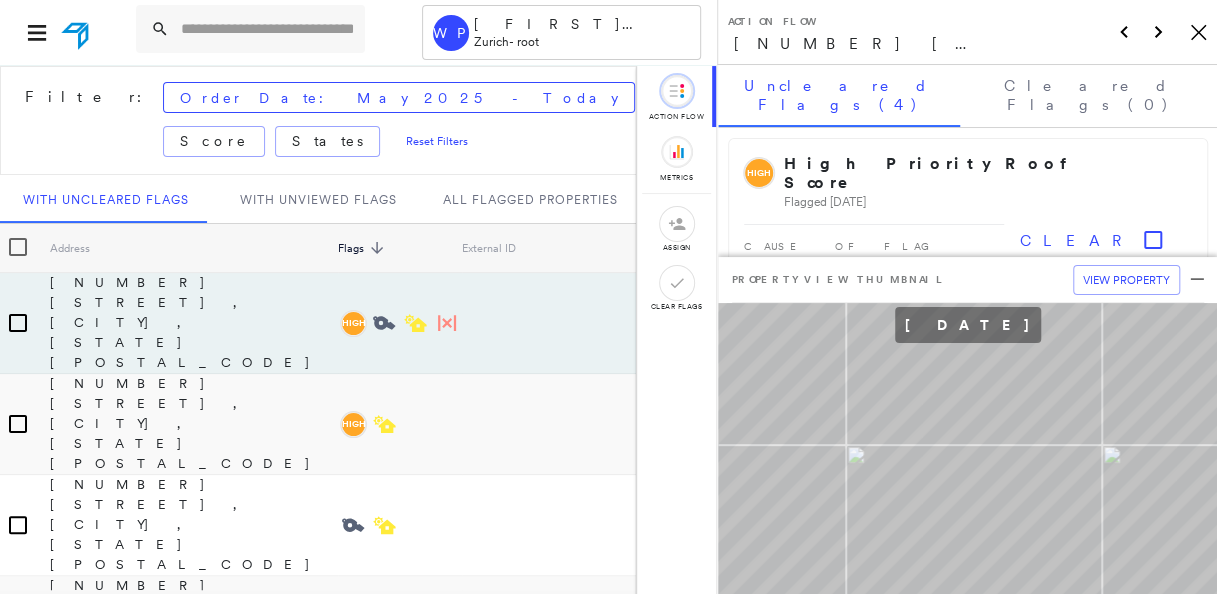 click on "Icon_Closemodal" 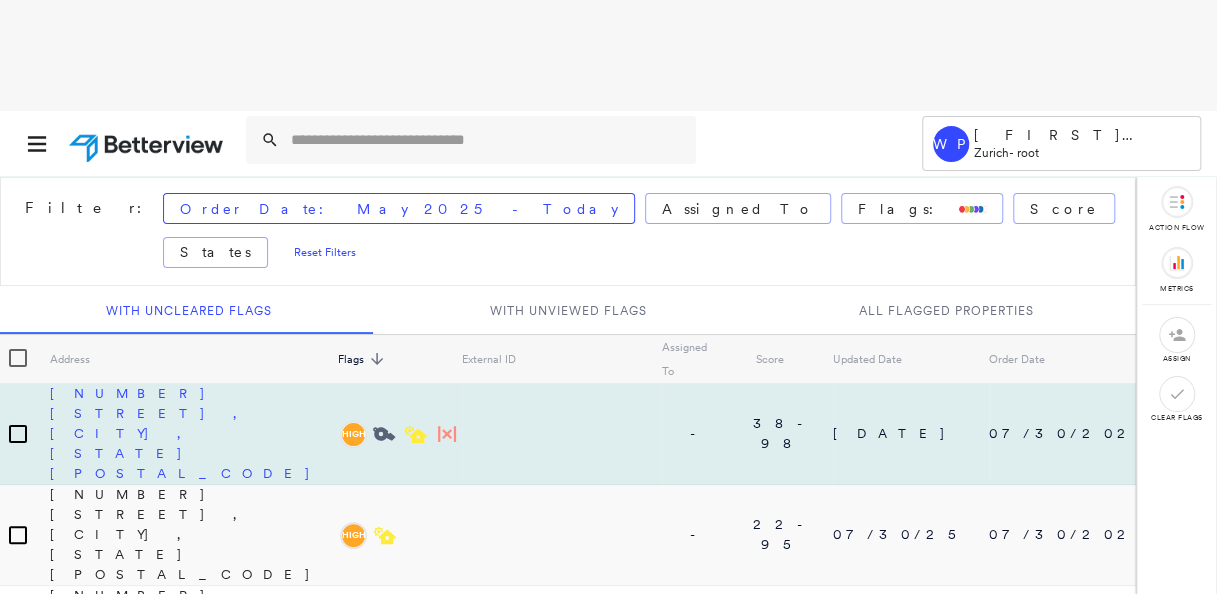 click on "[NUMBER] [STREET], [CITY], [STATE]" at bounding box center [194, 433] 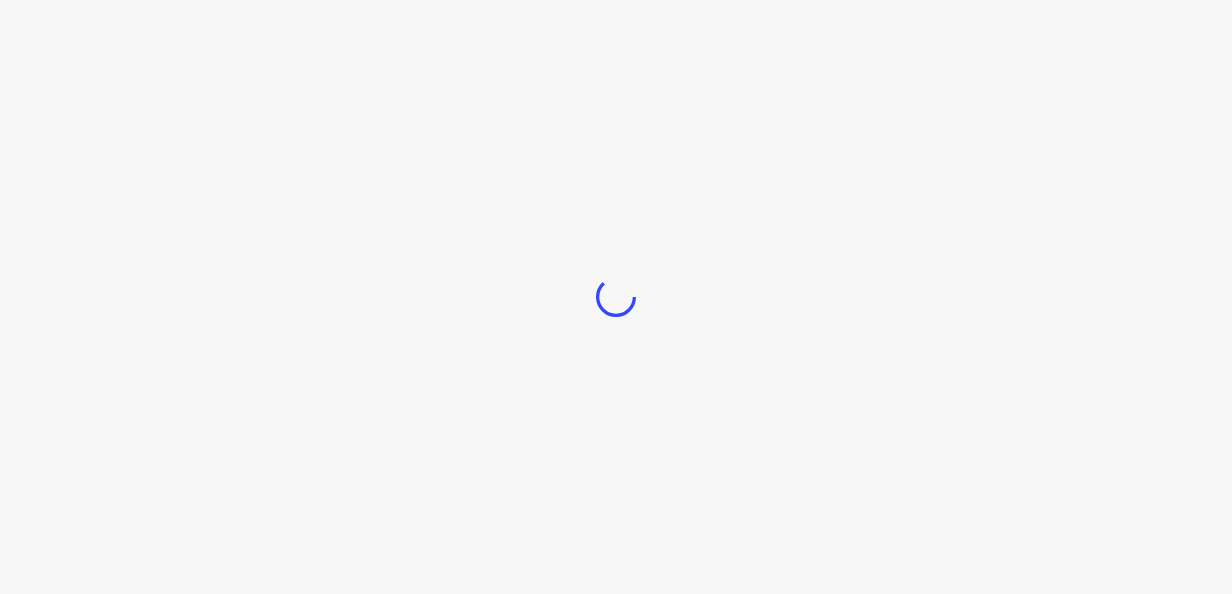scroll, scrollTop: 0, scrollLeft: 0, axis: both 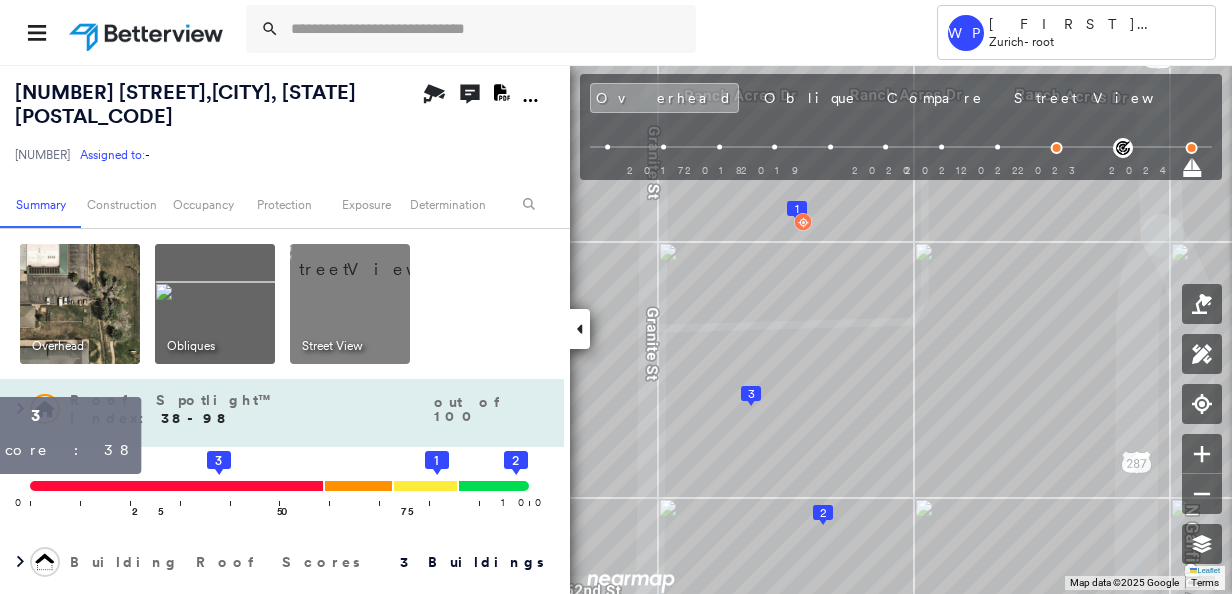click on "3" 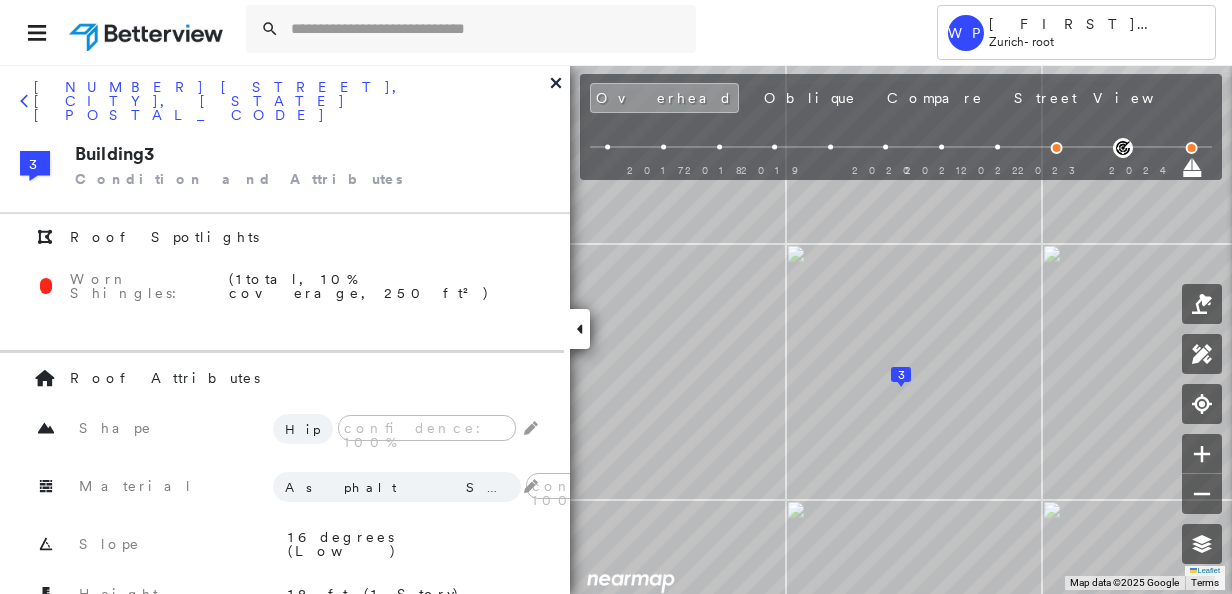 scroll, scrollTop: 0, scrollLeft: 0, axis: both 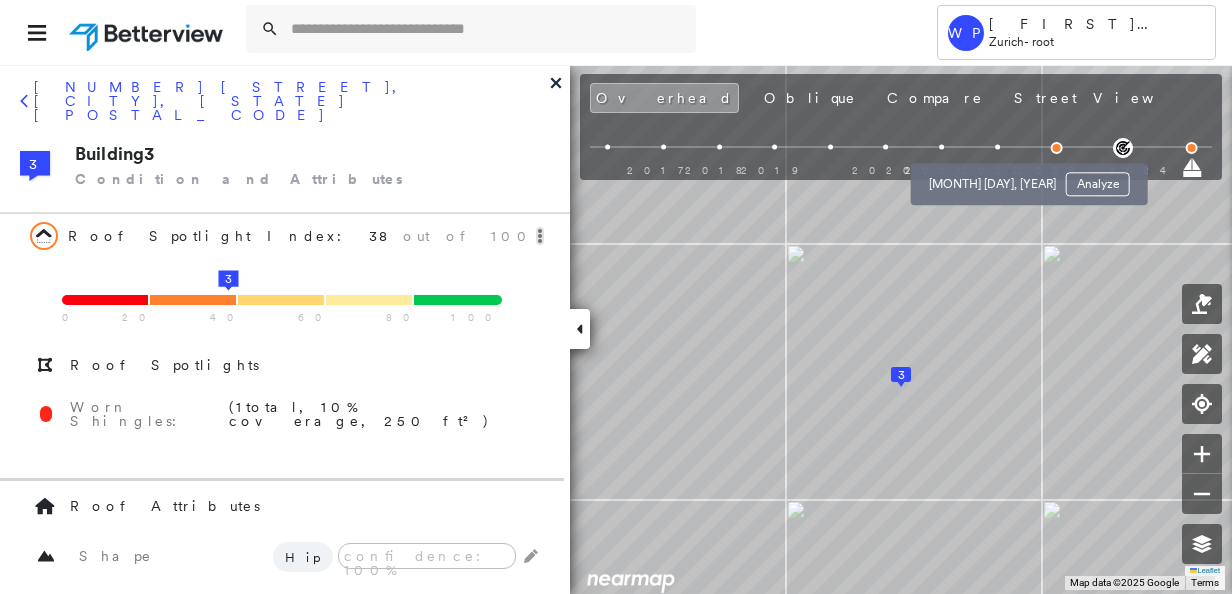 click at bounding box center (997, 147) 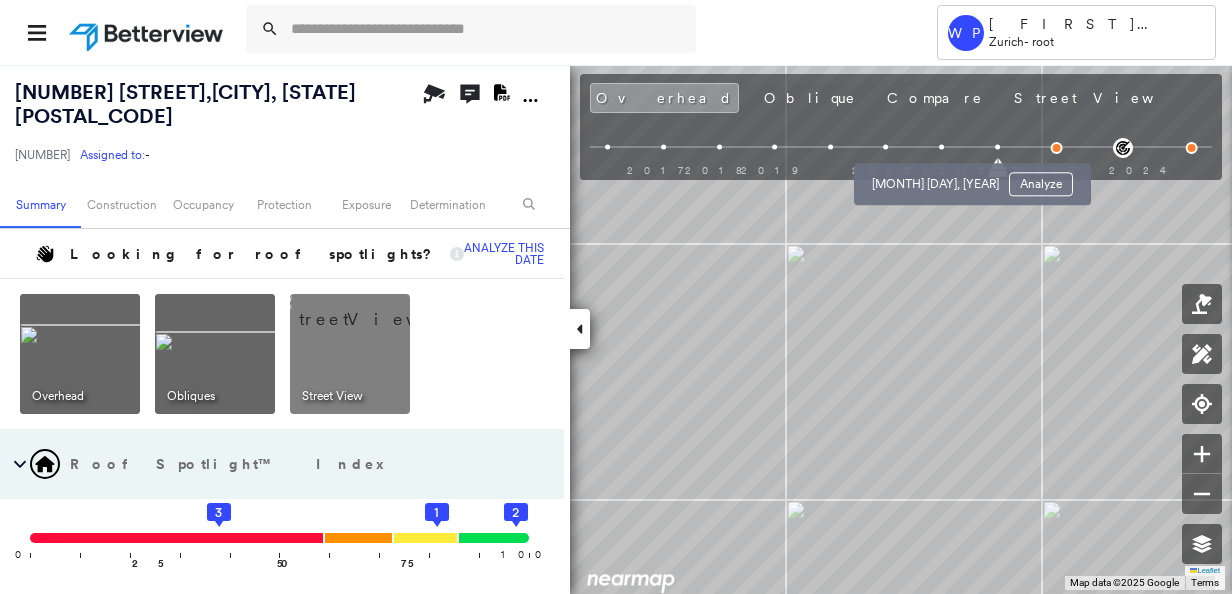 click at bounding box center (941, 147) 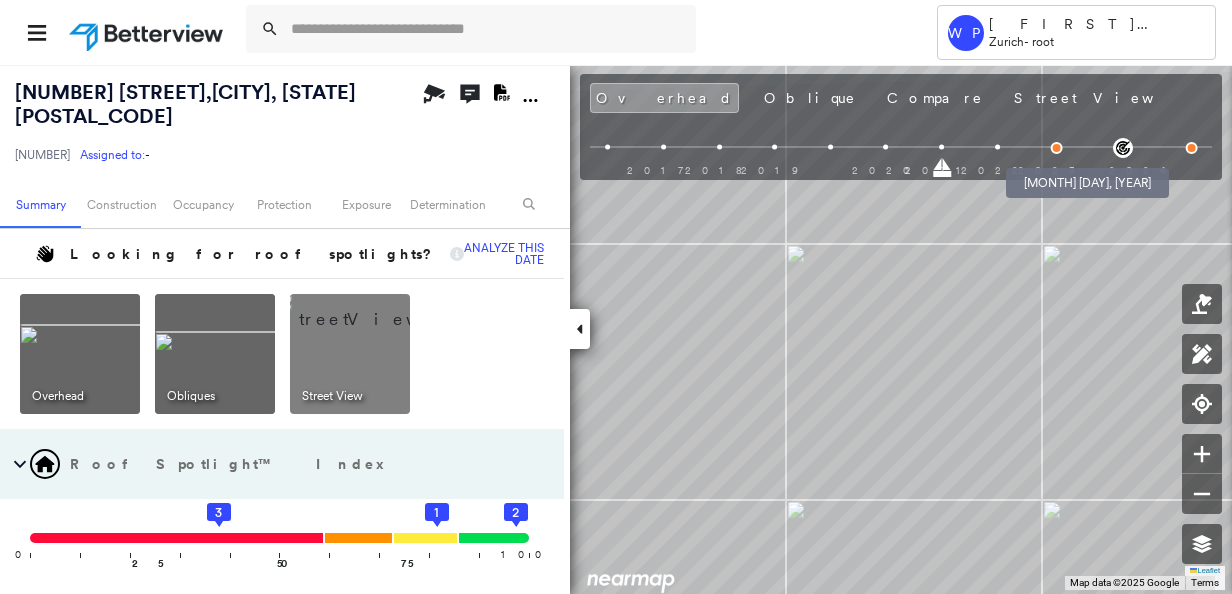 click at bounding box center [1056, 148] 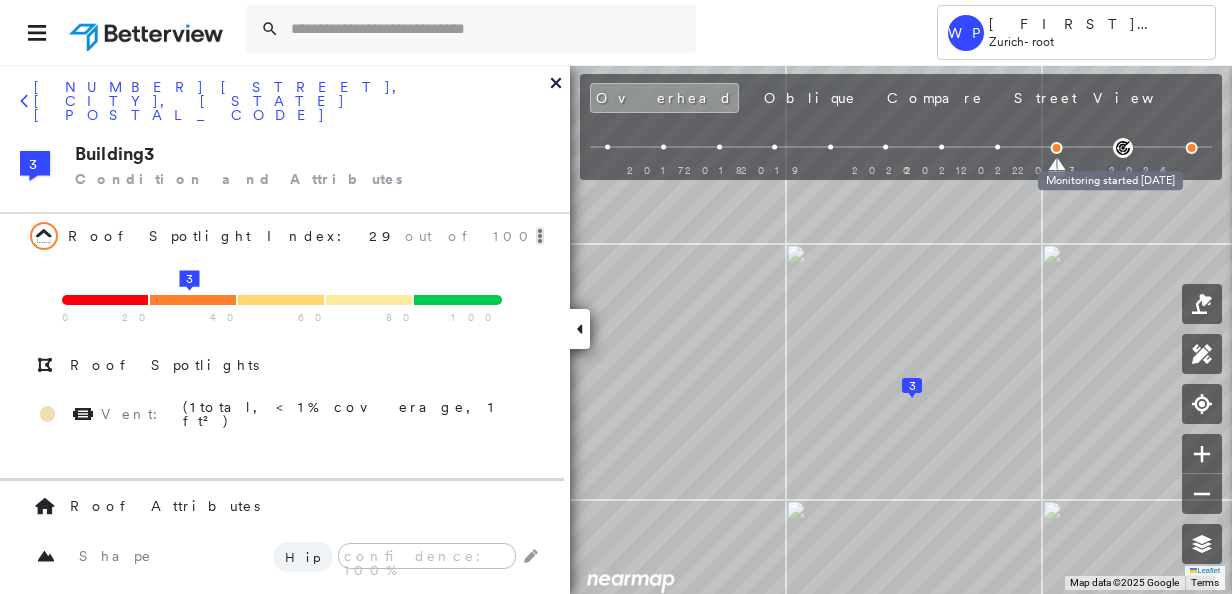click 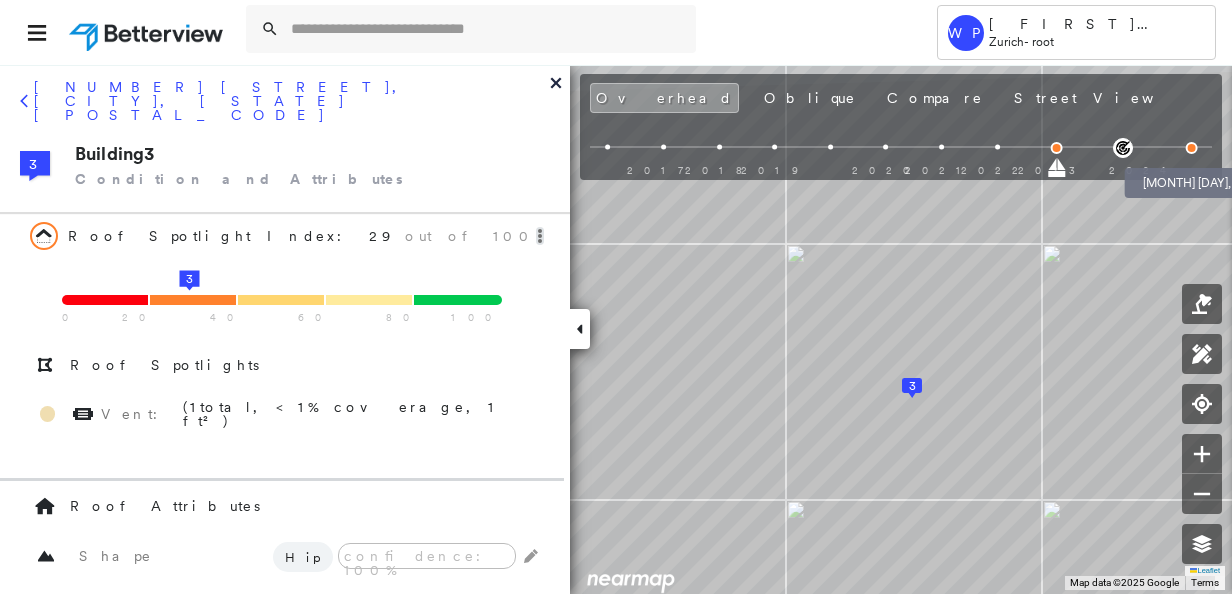 click at bounding box center [1192, 148] 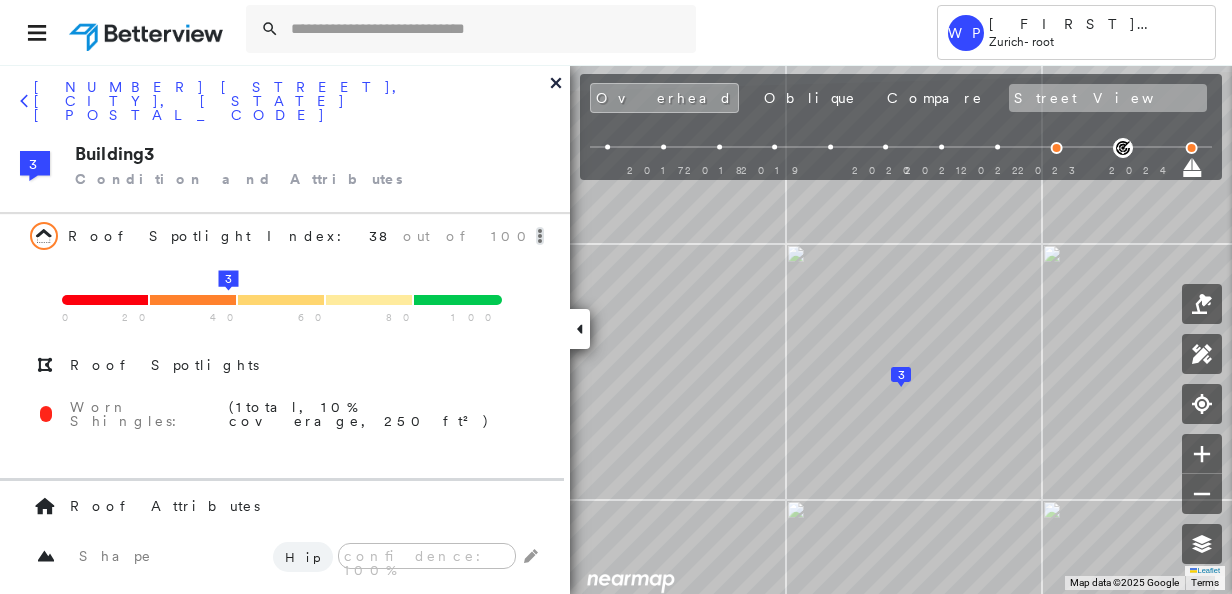 click on "Street View" at bounding box center [1108, 98] 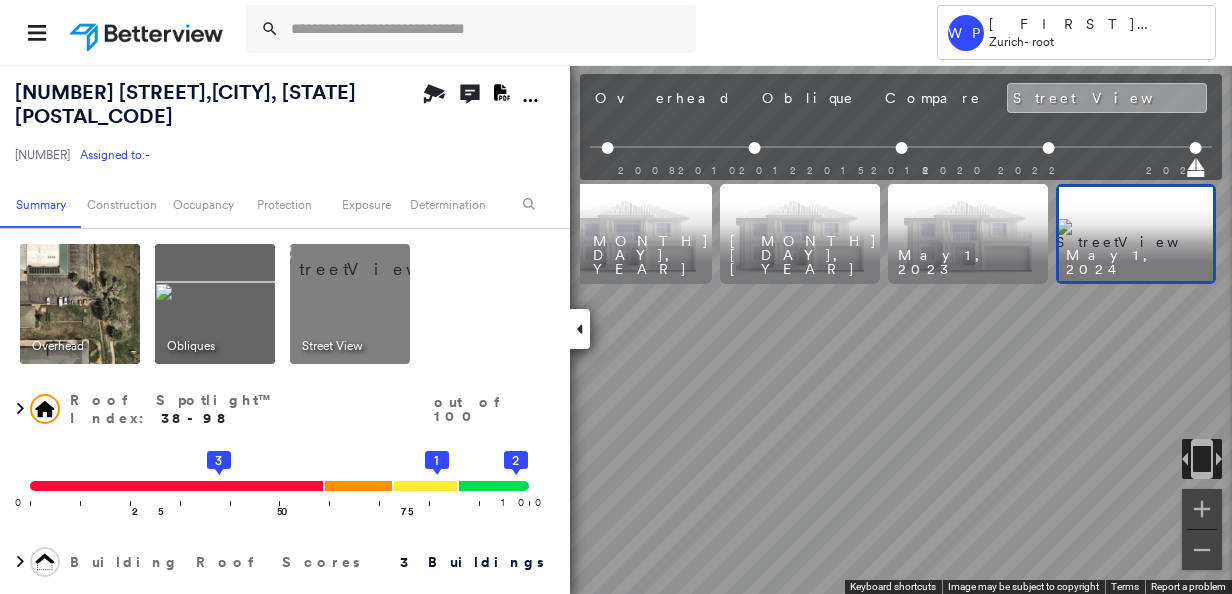 scroll, scrollTop: 0, scrollLeft: 198, axis: horizontal 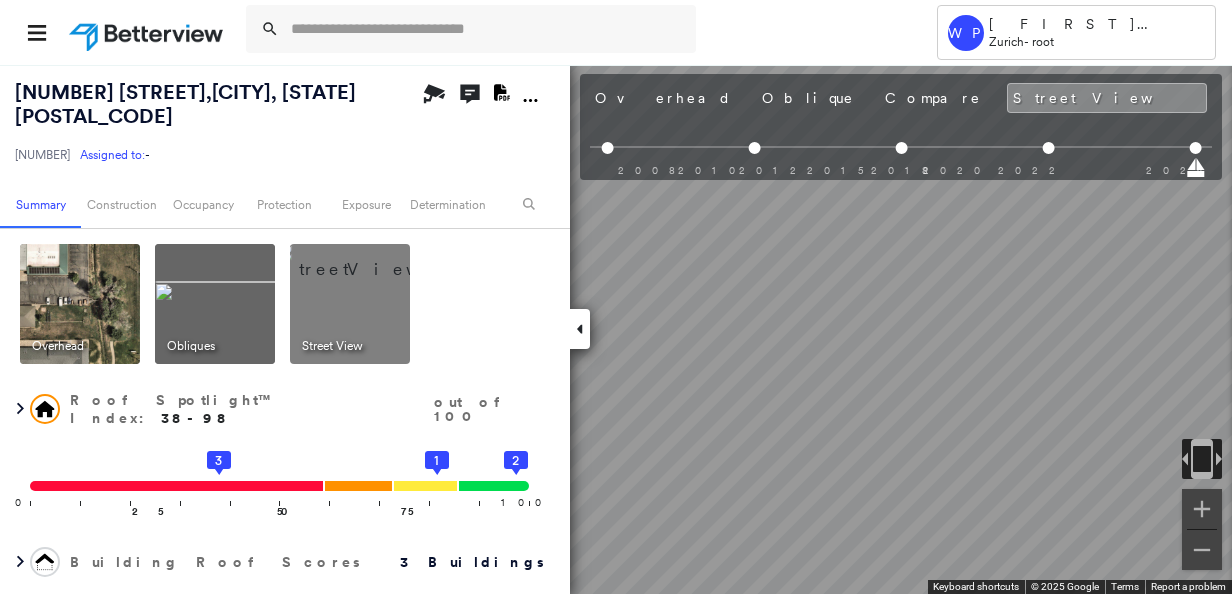 click on "Tower WP William Peters Zurich  -   root 5202 Granite Street ,  Loveland, CO 80538 8722879 Assigned to:  - Assigned to:  - 8722879 Assigned to:  - Open Comments Download PDF Report Summary Construction Occupancy Protection Exposure Determination Overhead Obliques Street View Roof Spotlight™ Index :  38-98 out of 100 0 100 25 50 3 75 2 1 Building Roof Scores 3 Buildings Policy Information :  8722879 Flags :  4 (0 cleared, 4 uncleared) Construction Roof Spotlights :  Ponding, Staining, Worn Shingles, Solar Panels, Overhang and 2 more Property Features :  Cracked Pavement, Disintegrated Pavement, Trailer Roof Size & Shape :  3 buildings  Occupancy Place Detail Google - Places TripAdvisor - Nearest Locations Smarty Streets - Surrounding Properties National Registry of Historic Places Protection US Fire Administration: Nearest Fire Stations Exposure FEMA Risk Index Determination Flags :  4 (0 cleared, 4 uncleared) Uncleared Flags (4) Cleared Flags  (0) High High Priority Roof Score Flagged 02/09/24 Clear Clear" at bounding box center [616, 297] 